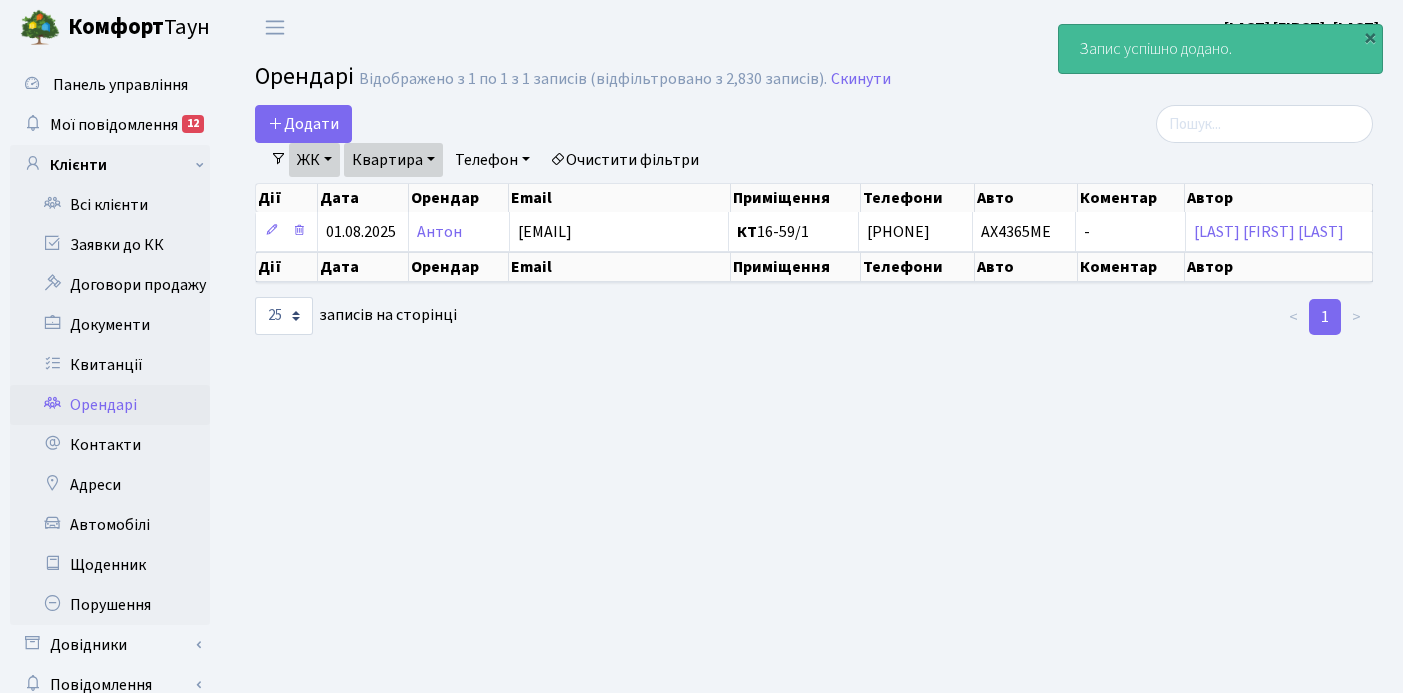 select on "25" 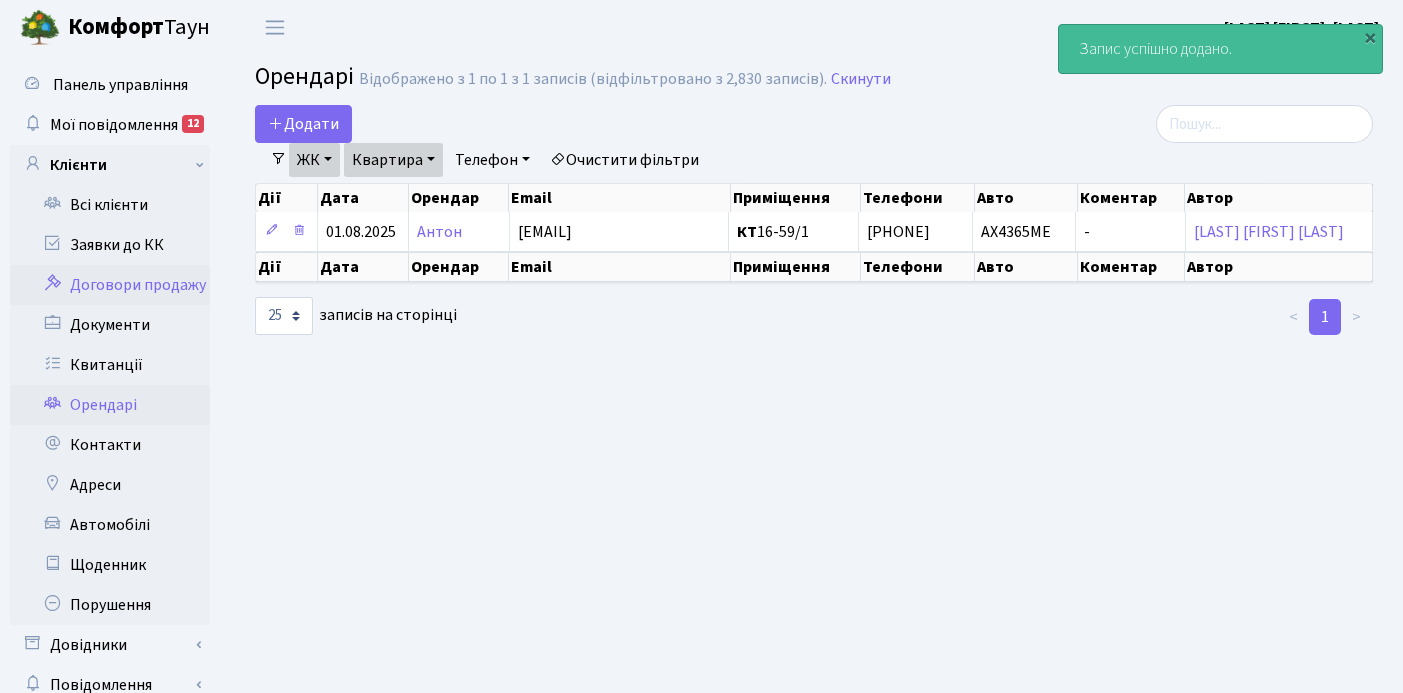 scroll, scrollTop: 0, scrollLeft: 0, axis: both 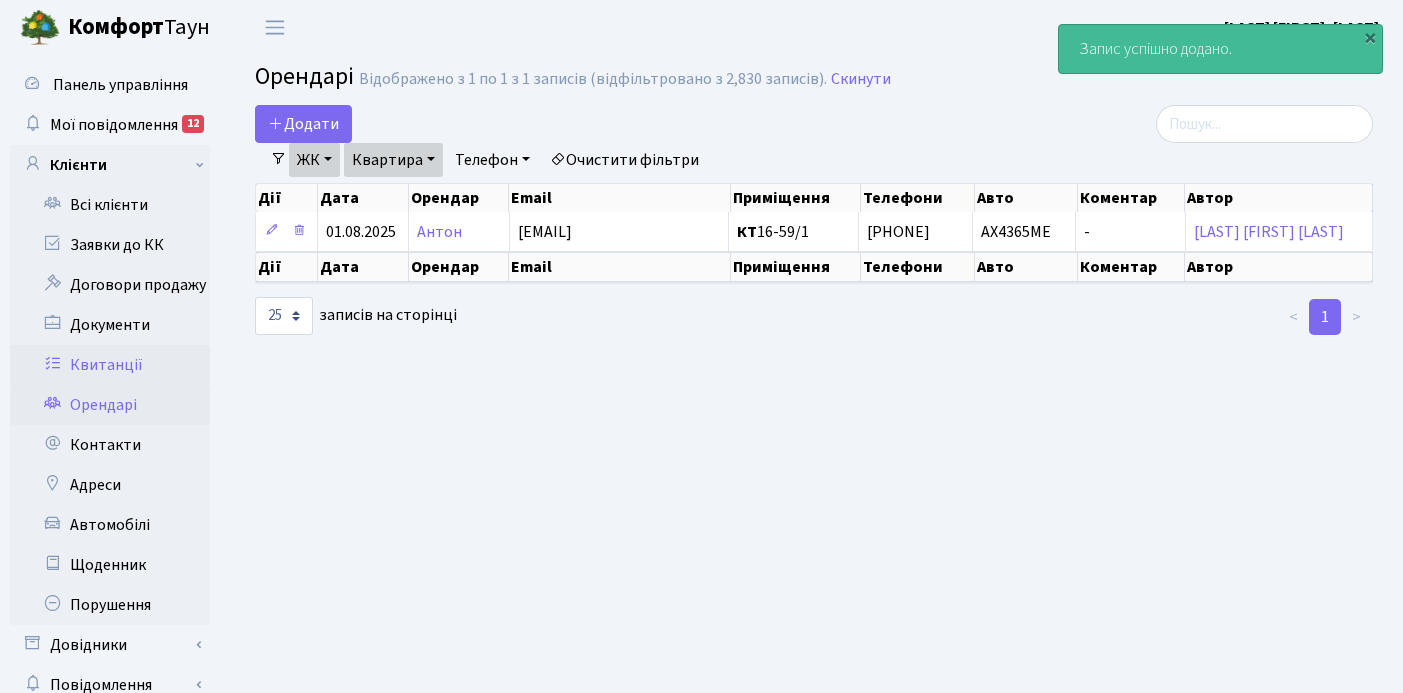 click on "Квитанції" at bounding box center [110, 365] 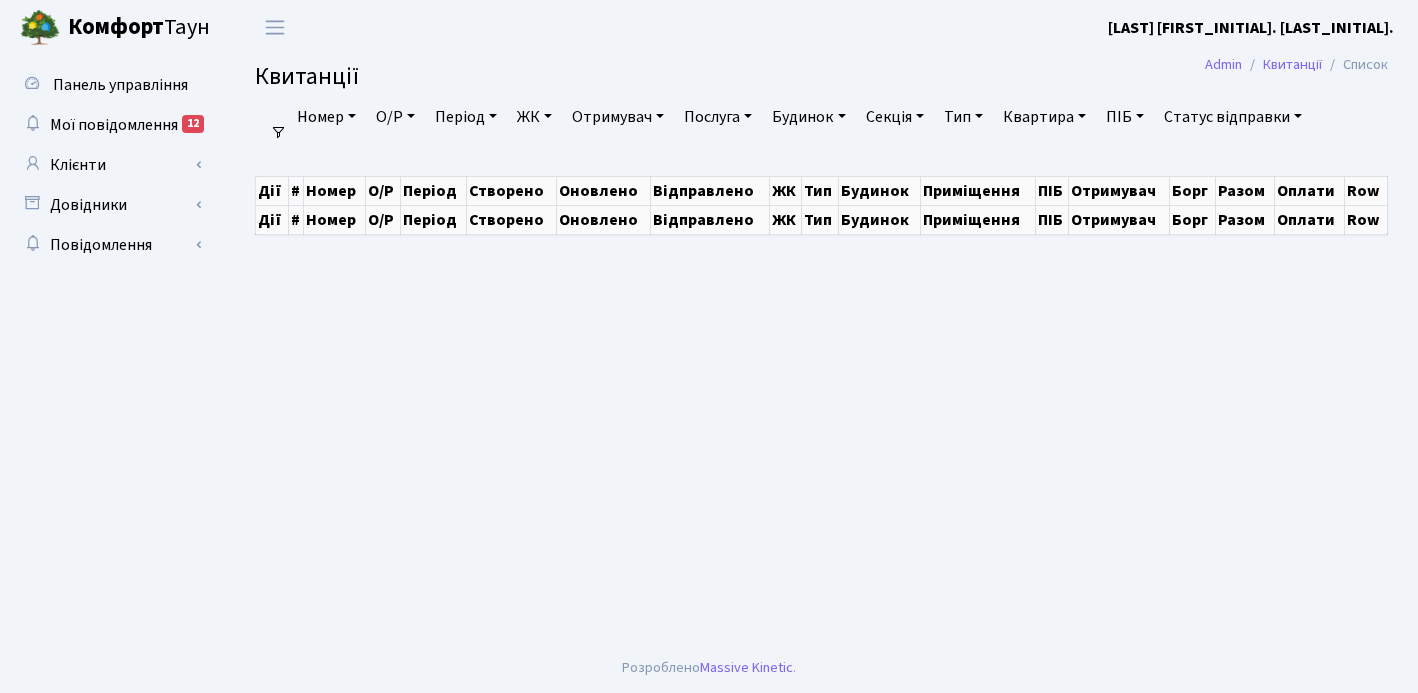 scroll, scrollTop: 0, scrollLeft: 0, axis: both 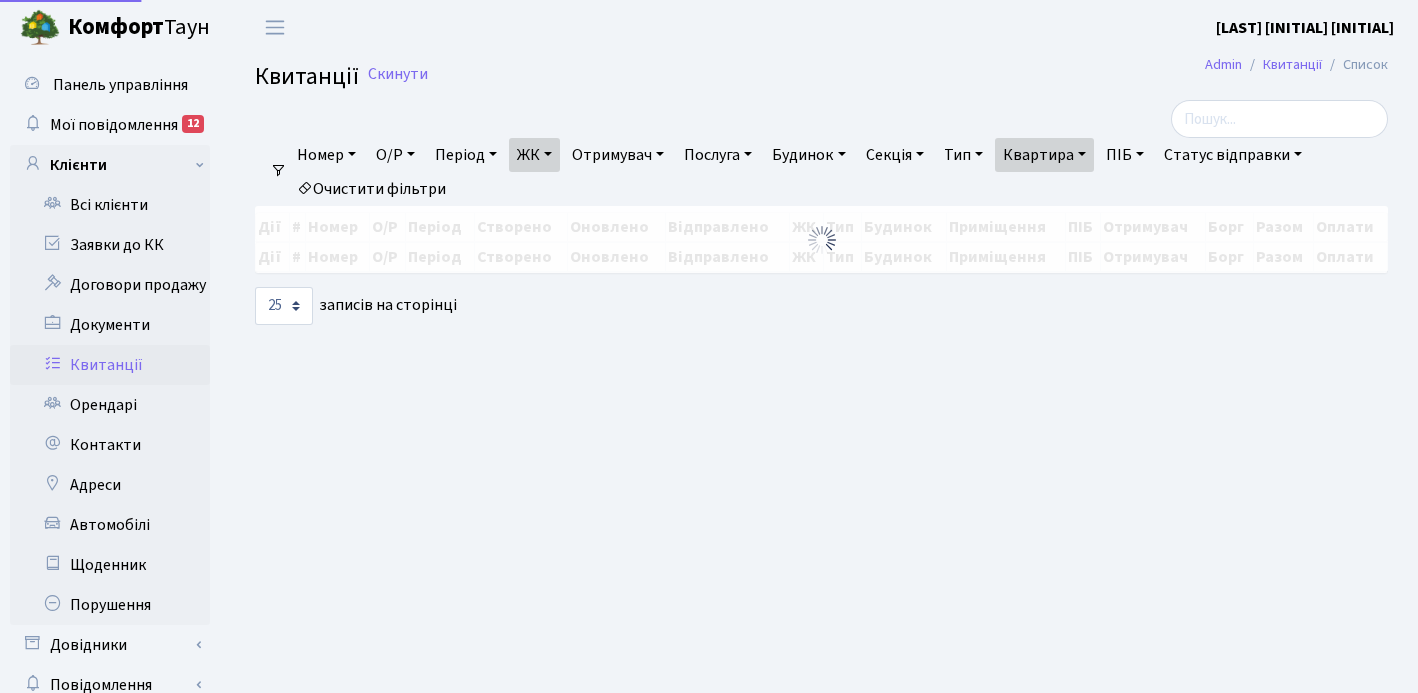 select on "25" 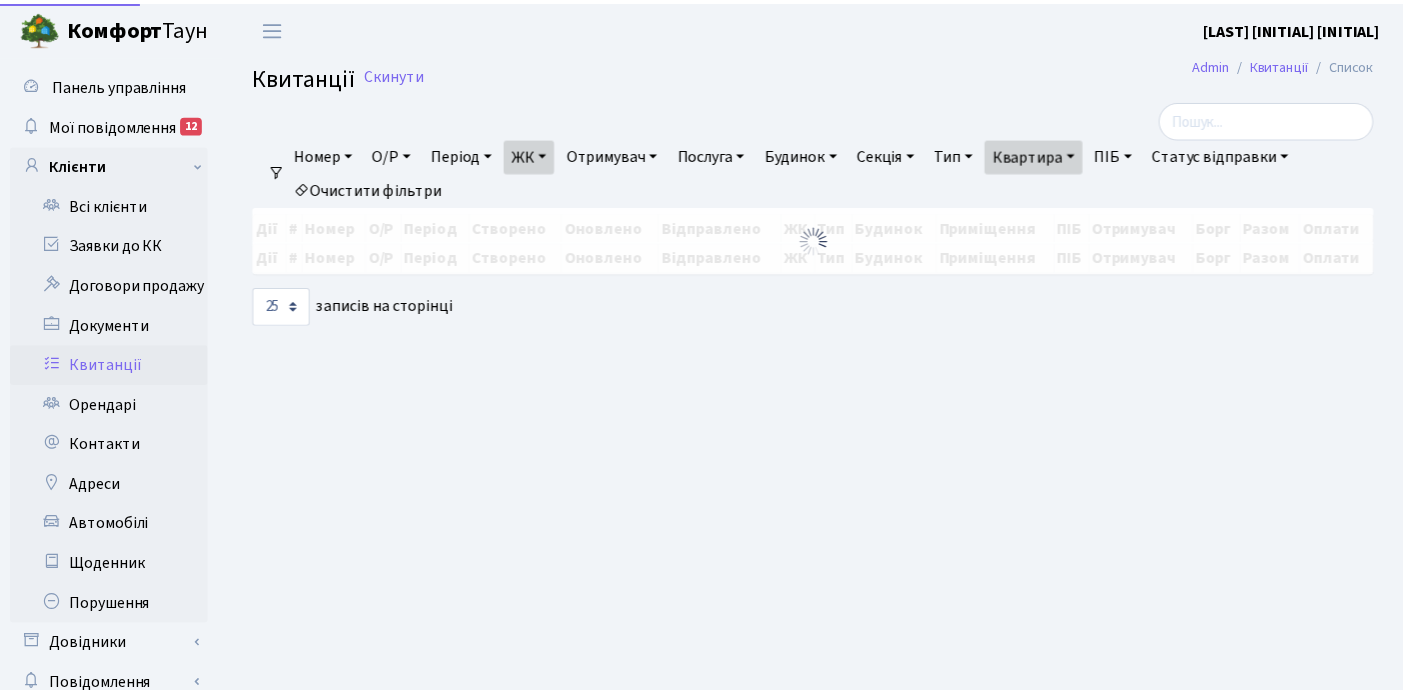 scroll, scrollTop: 0, scrollLeft: 0, axis: both 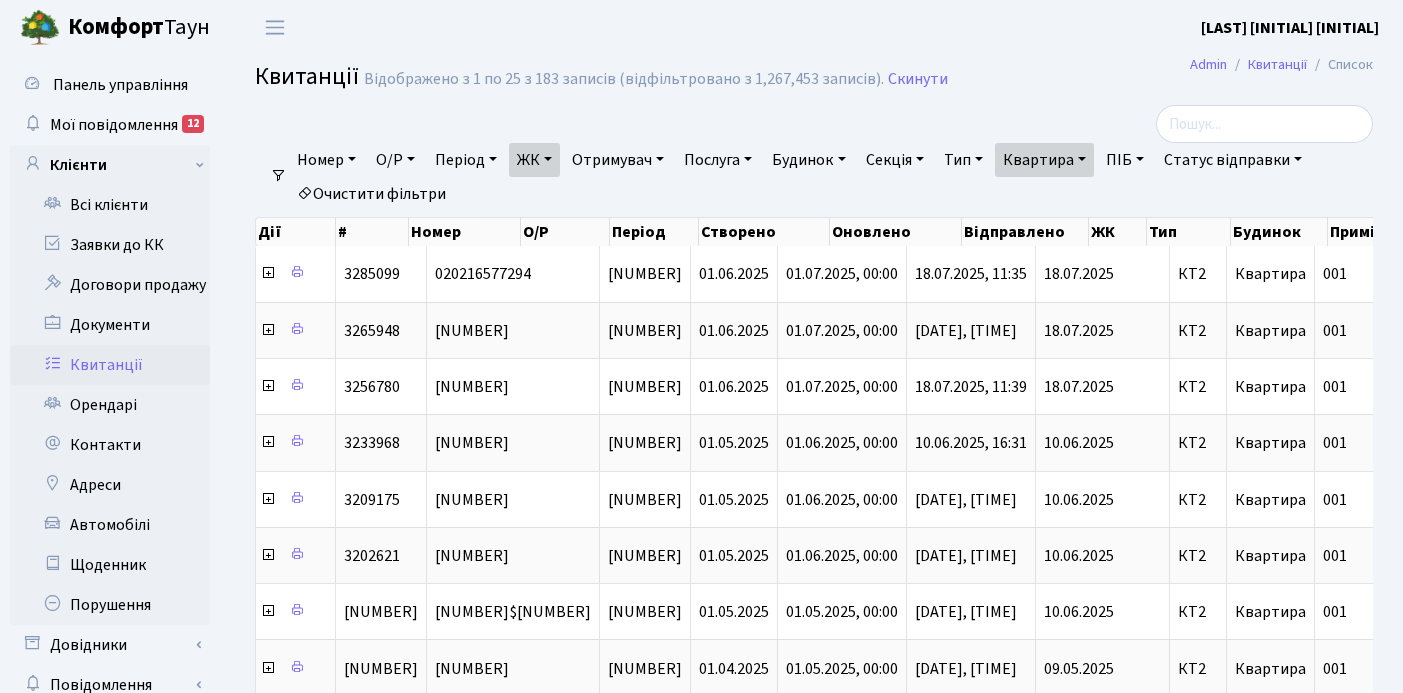 click on "Квартира" at bounding box center [1044, 160] 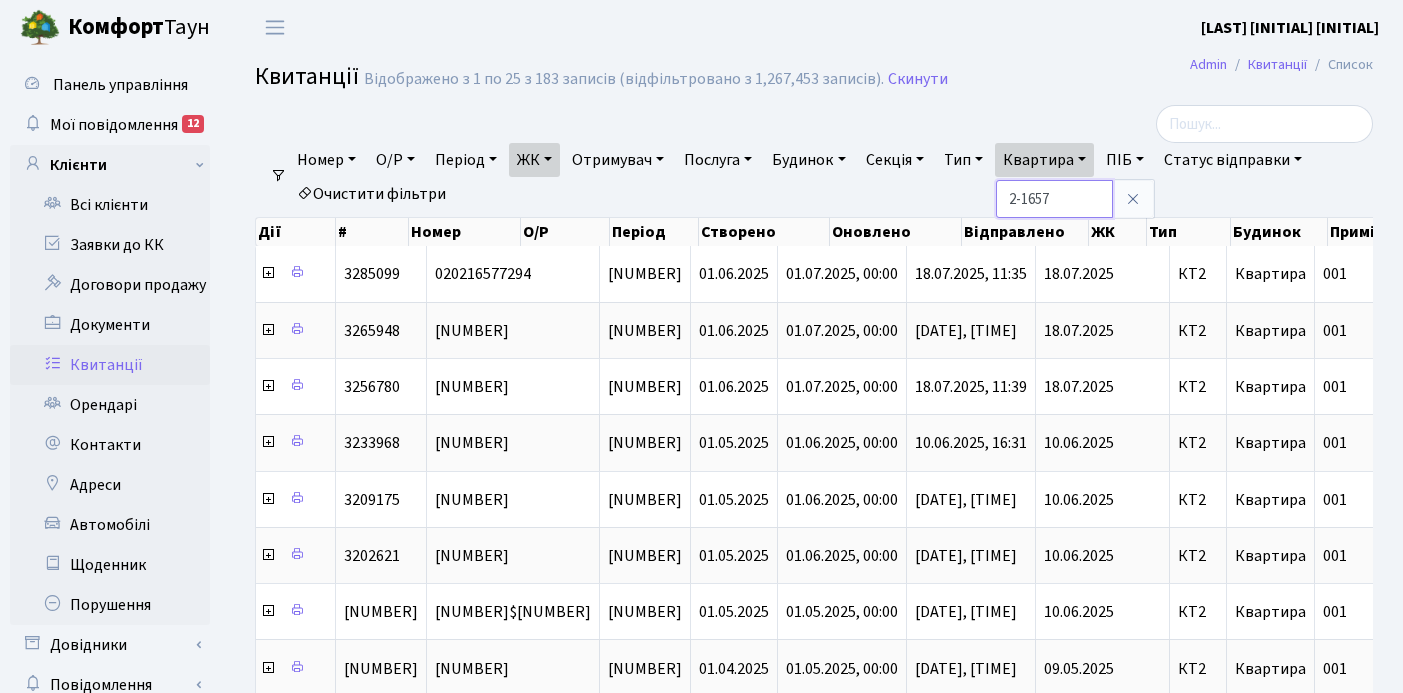 click on "2-1657" at bounding box center [1054, 199] 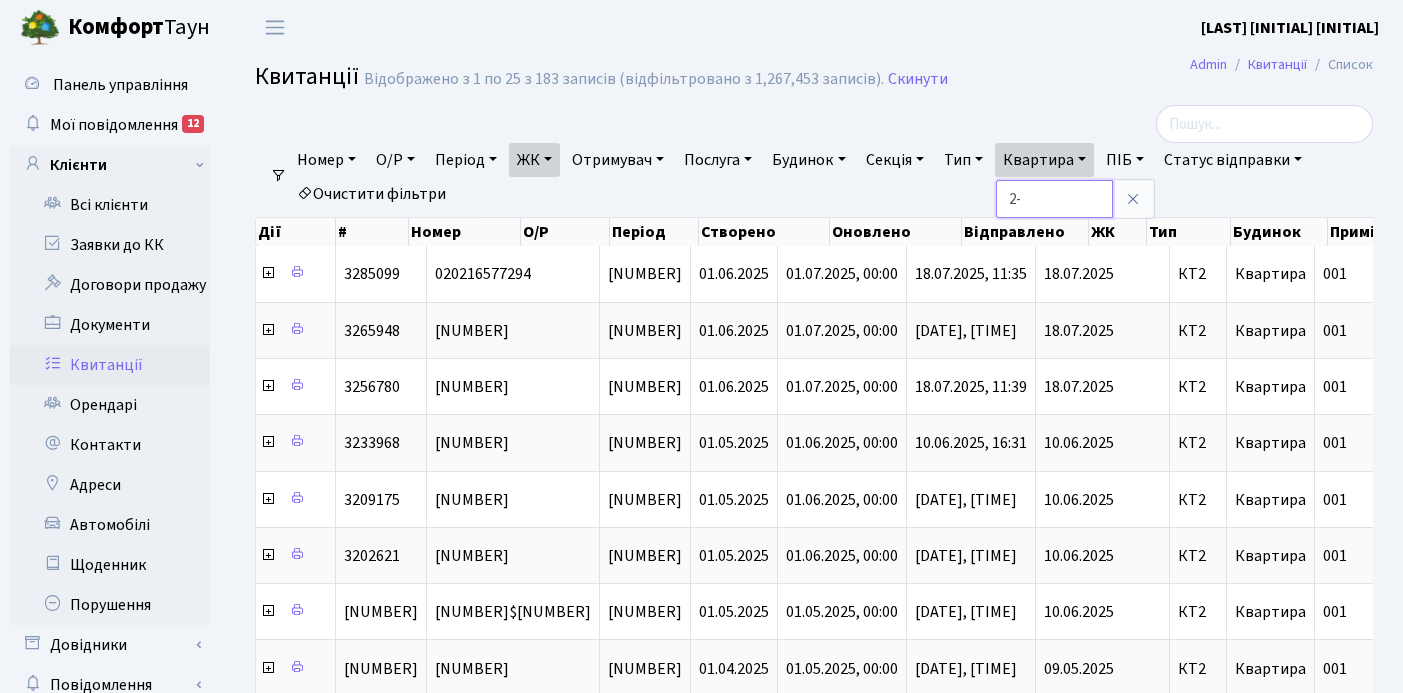 type on "2" 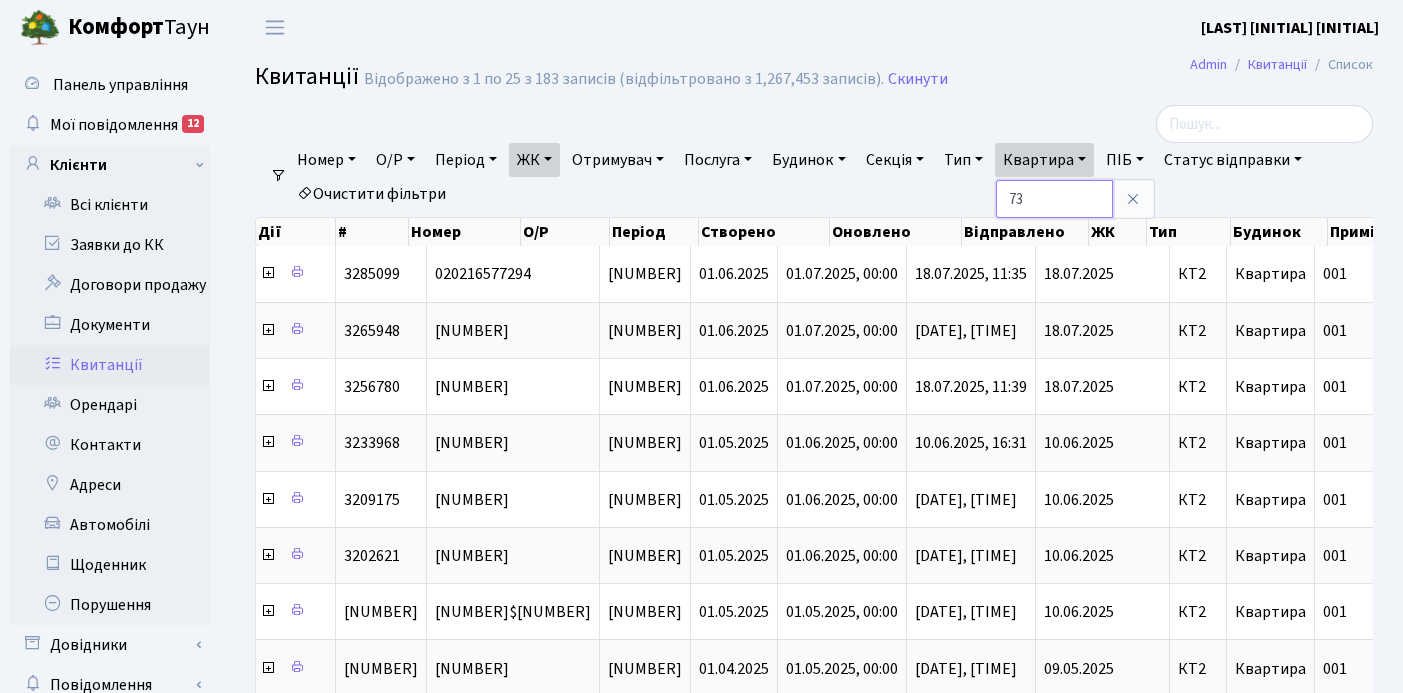 type on "73" 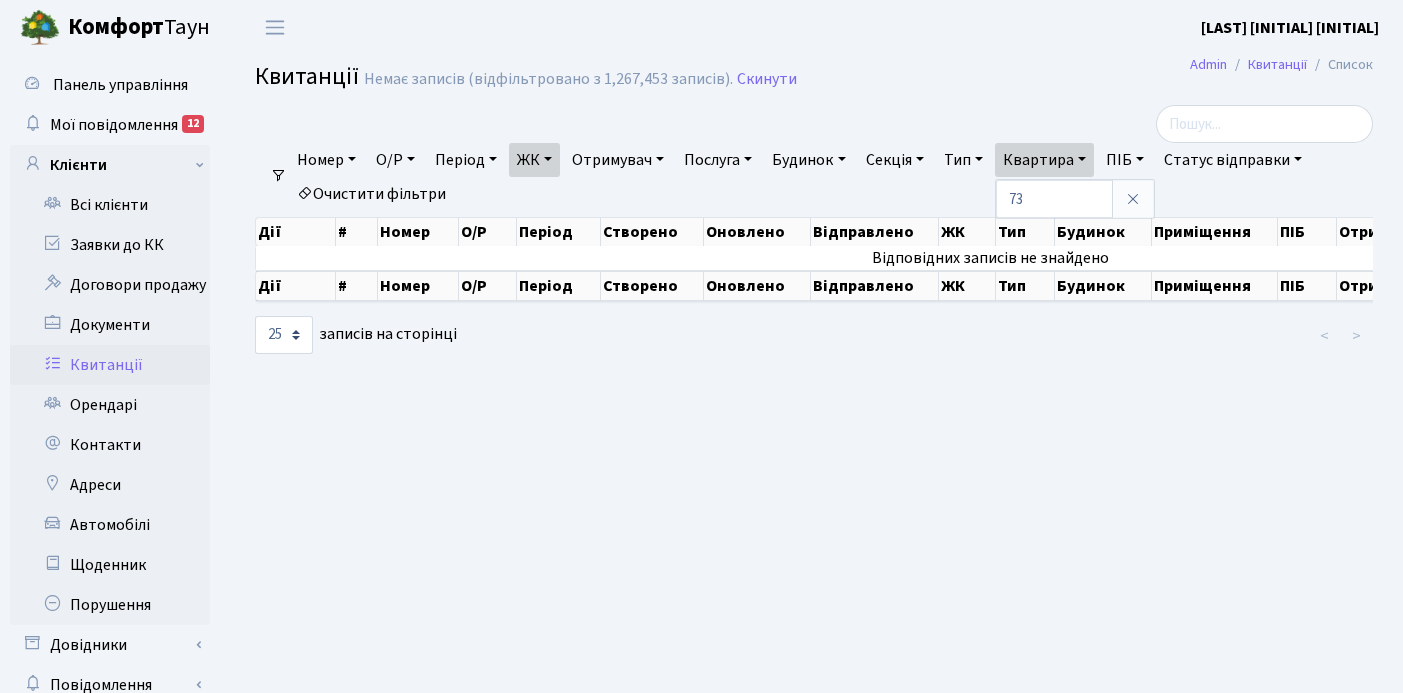 click on "ЖК" at bounding box center (534, 160) 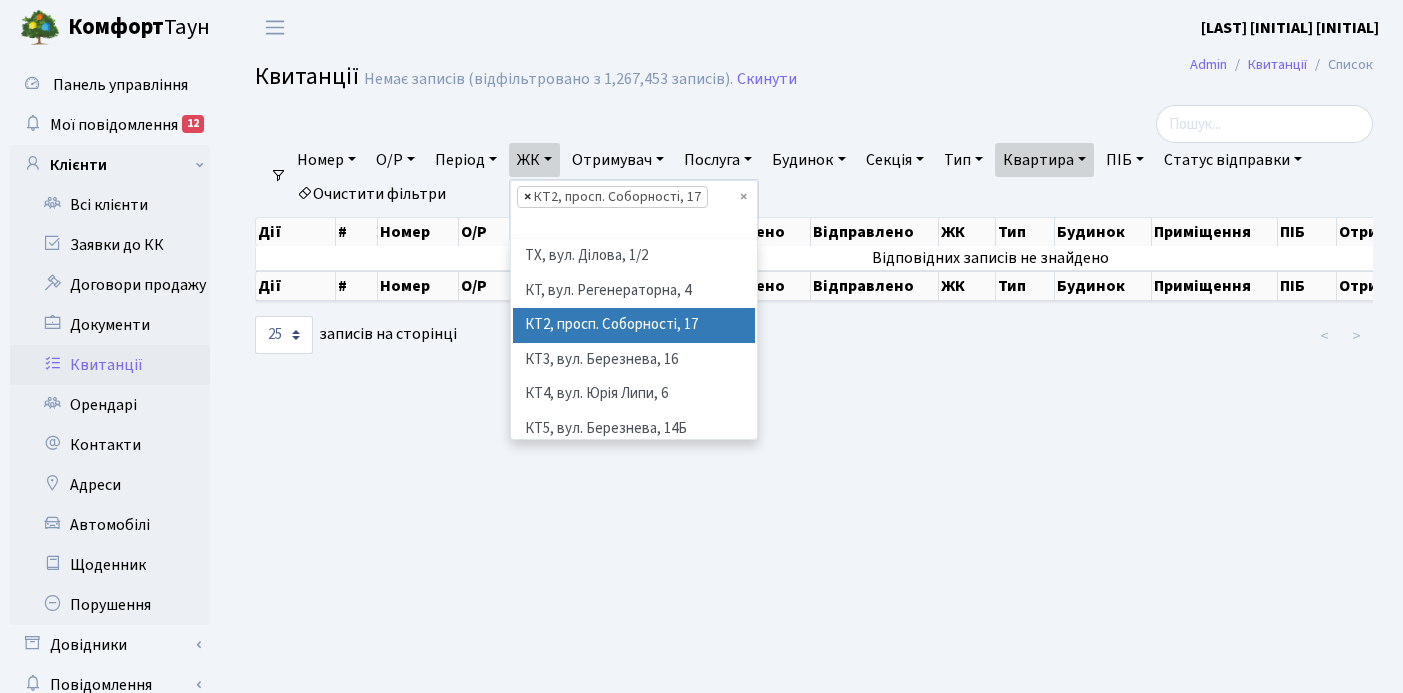 click on "×" at bounding box center (527, 197) 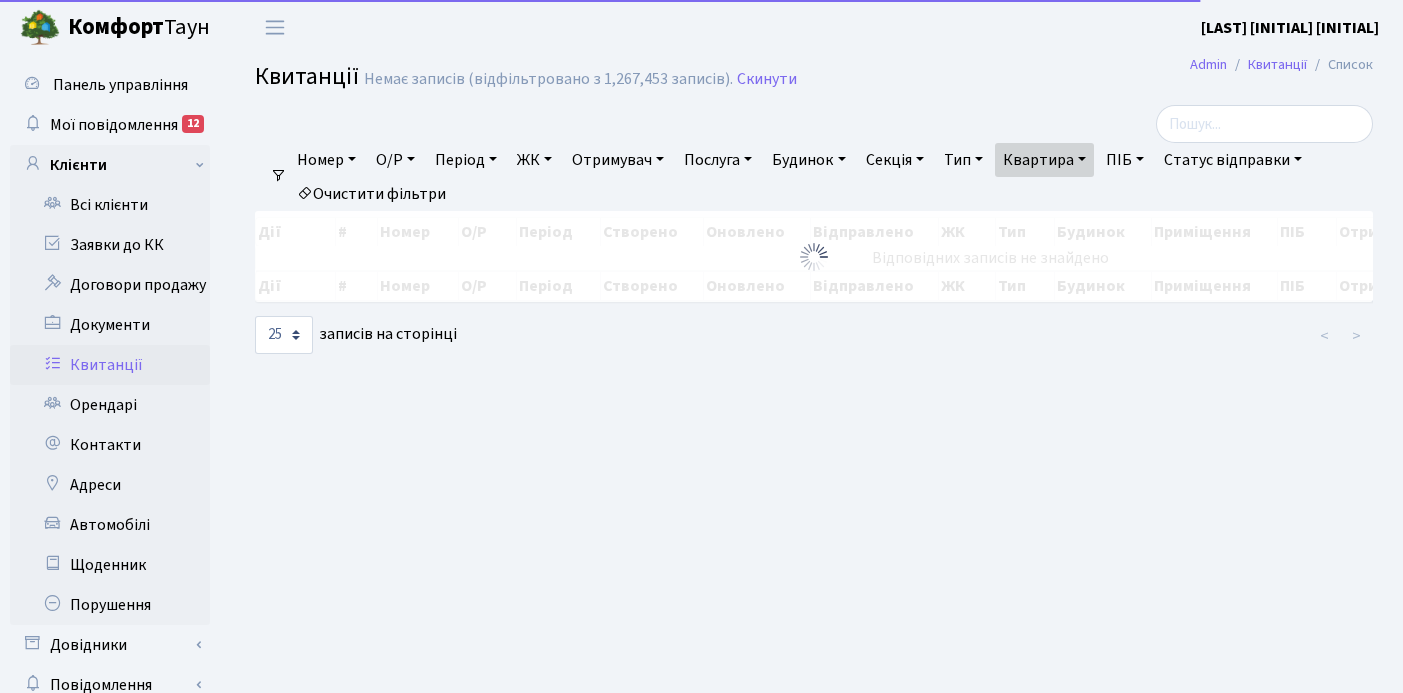 click on "ЖК" at bounding box center [534, 160] 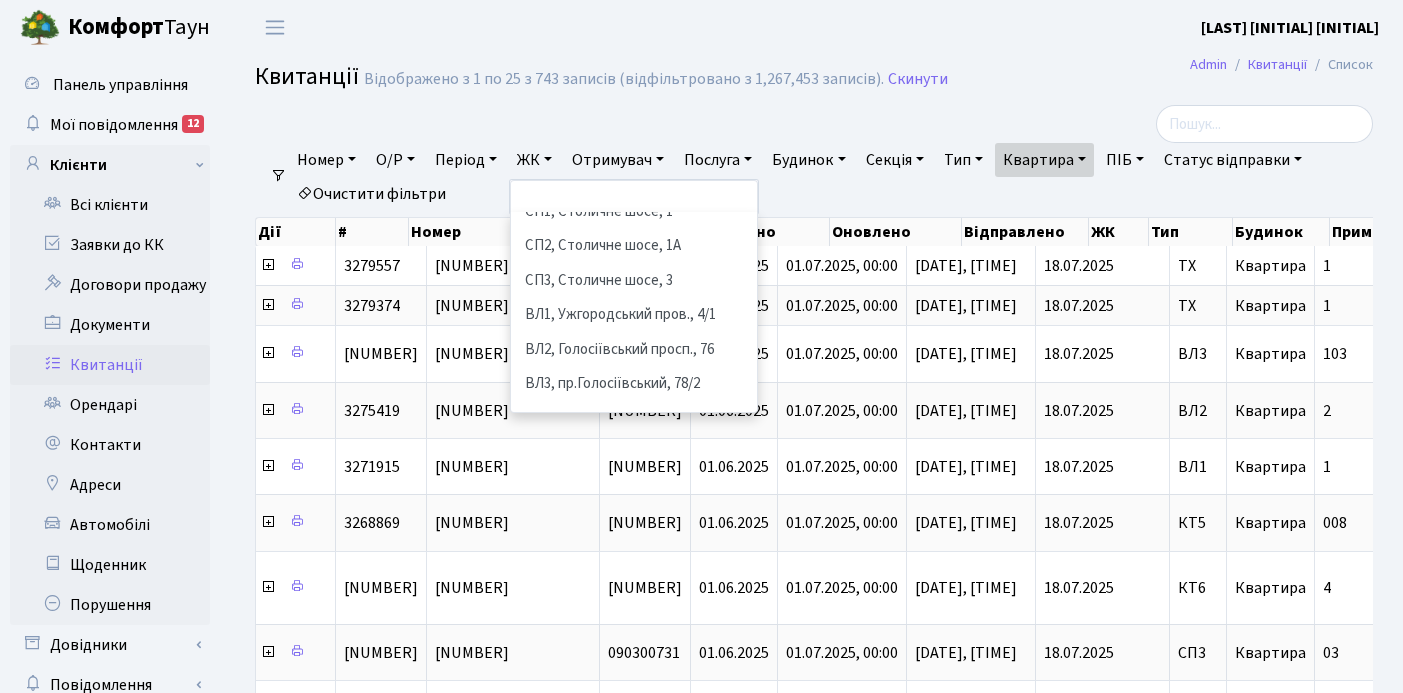 scroll, scrollTop: 345, scrollLeft: 0, axis: vertical 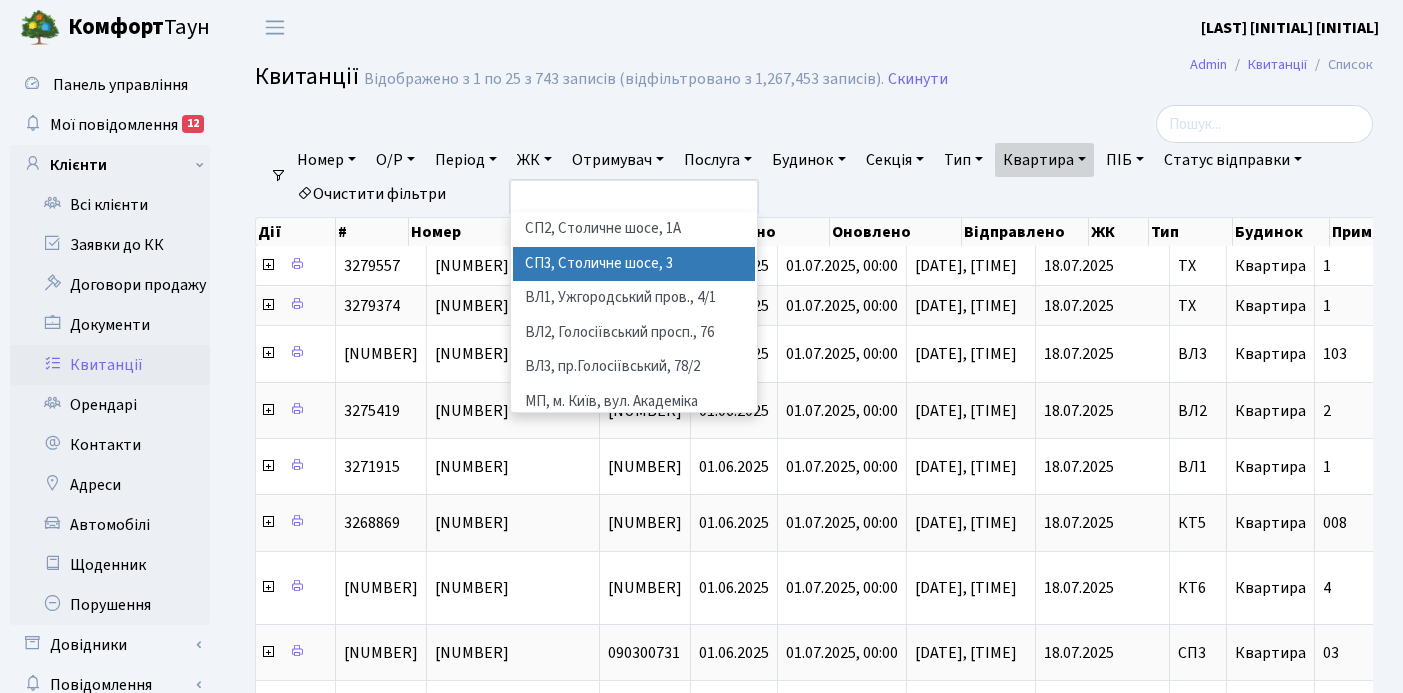 click on "СП3, Столичне шосе, 3" at bounding box center [634, 264] 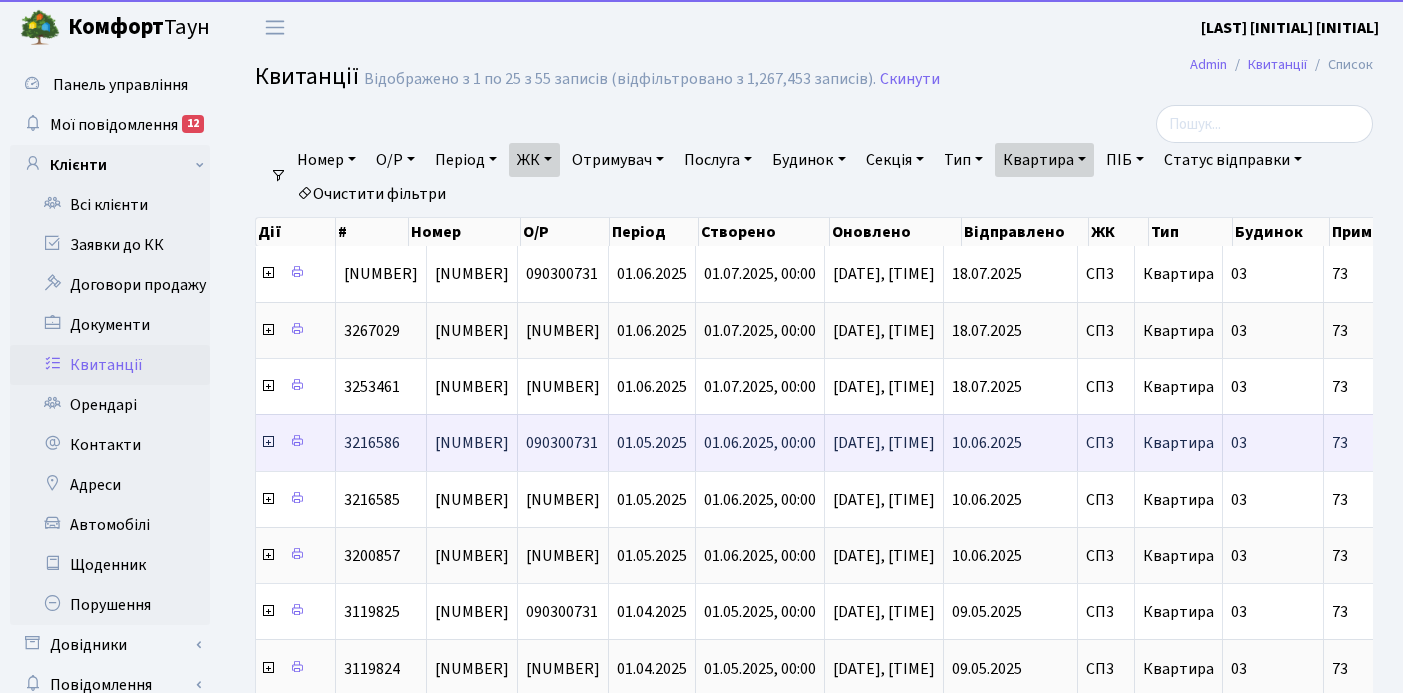 scroll, scrollTop: 0, scrollLeft: 711, axis: horizontal 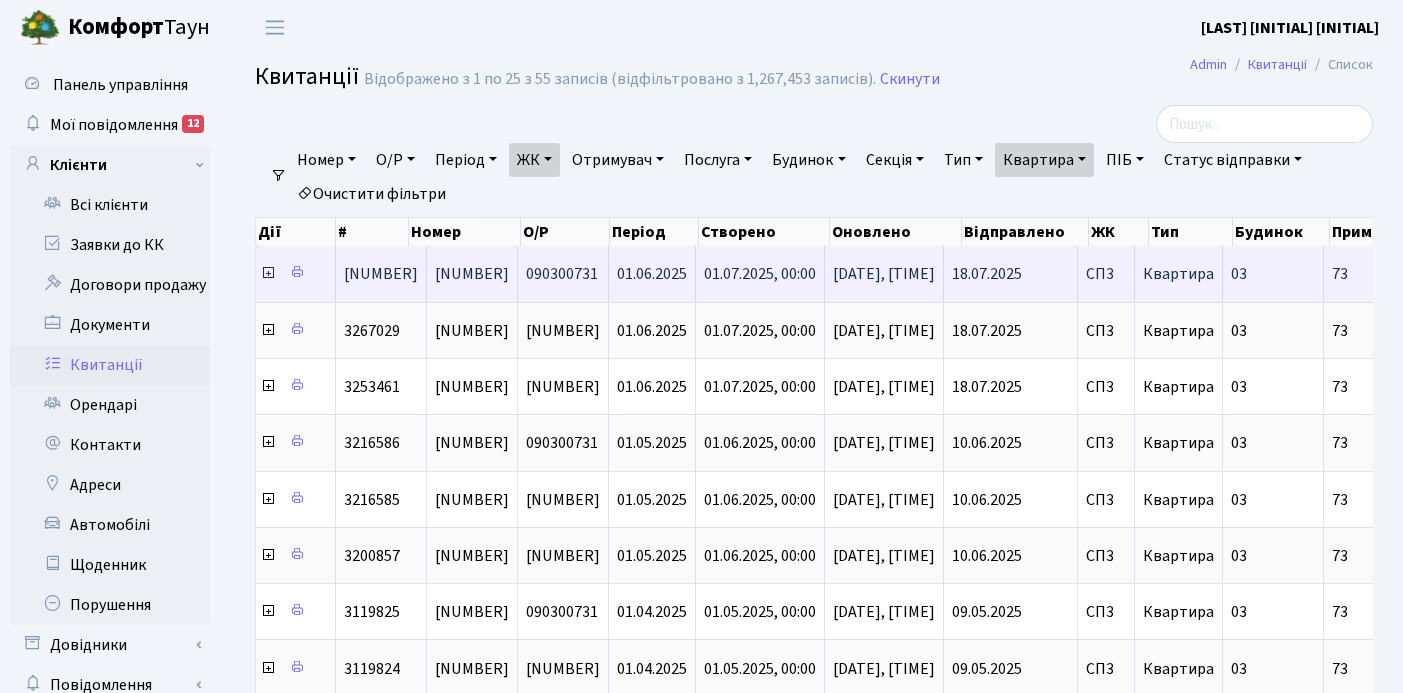 click at bounding box center [268, 273] 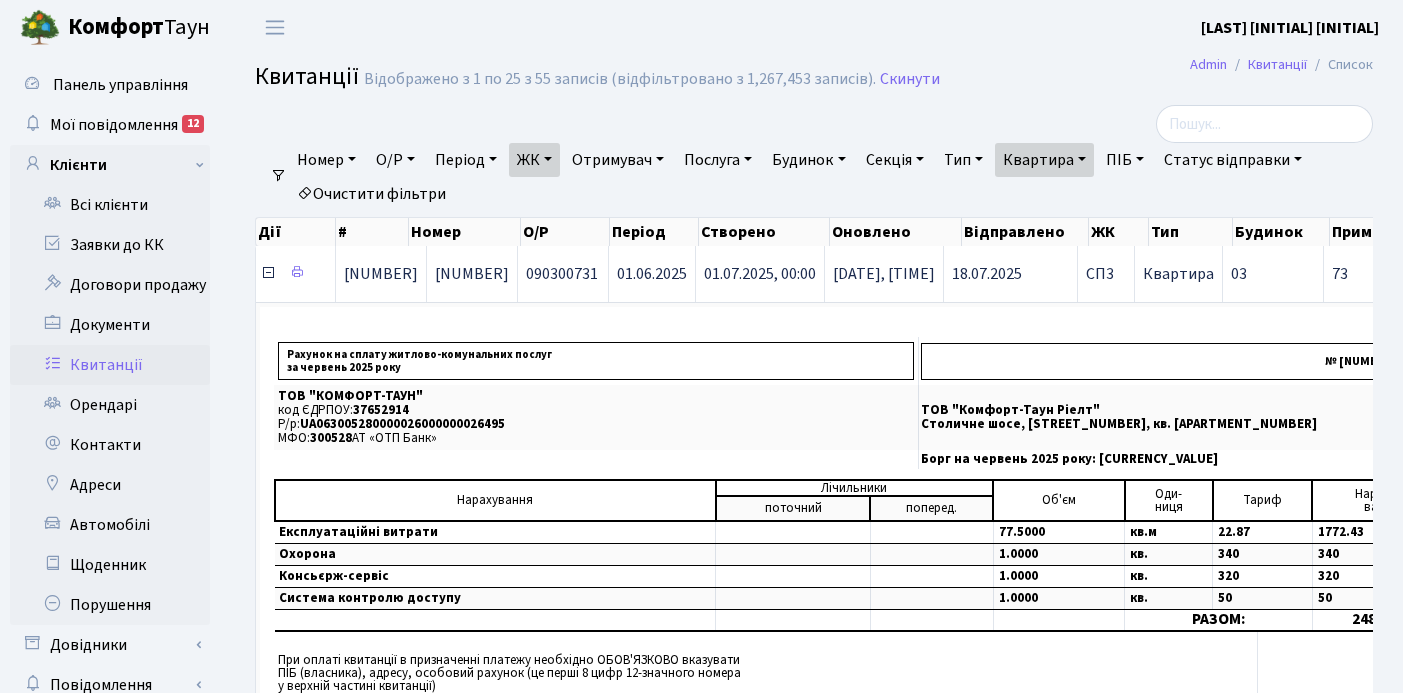 click at bounding box center [268, 273] 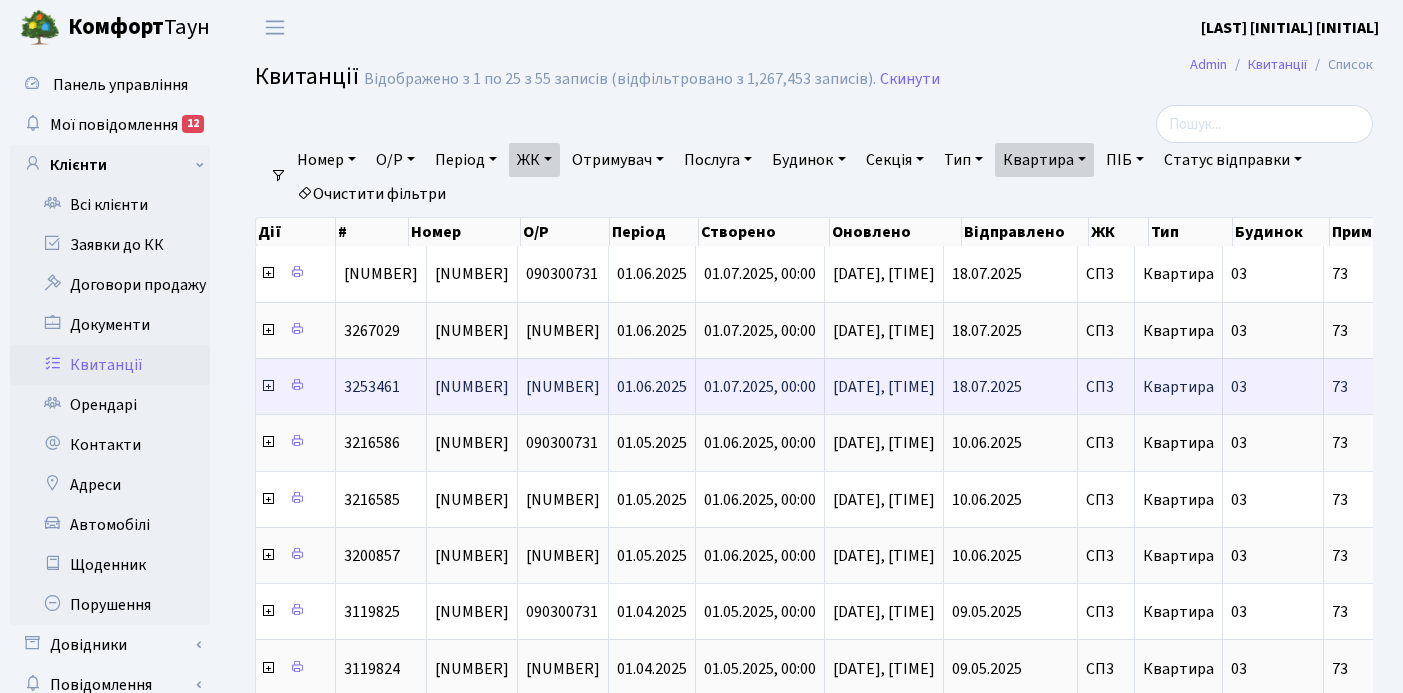 click at bounding box center (268, 386) 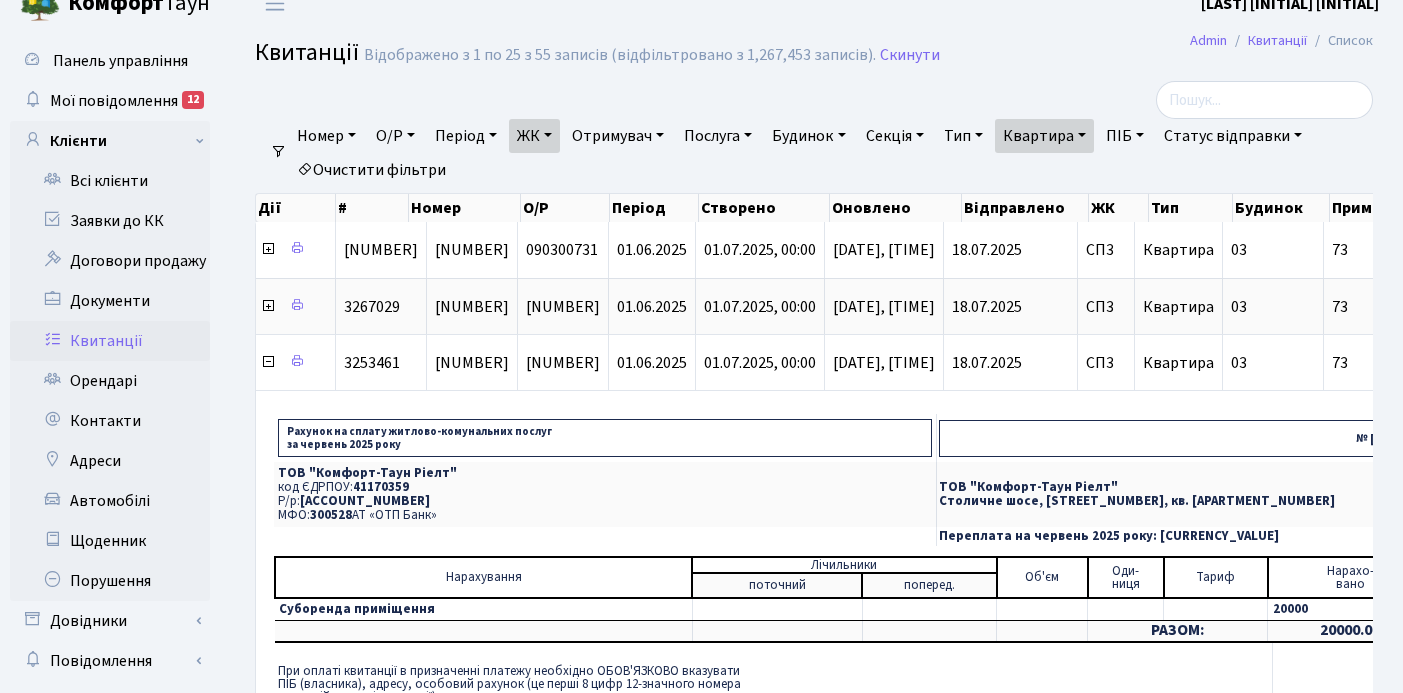 scroll, scrollTop: 35, scrollLeft: 0, axis: vertical 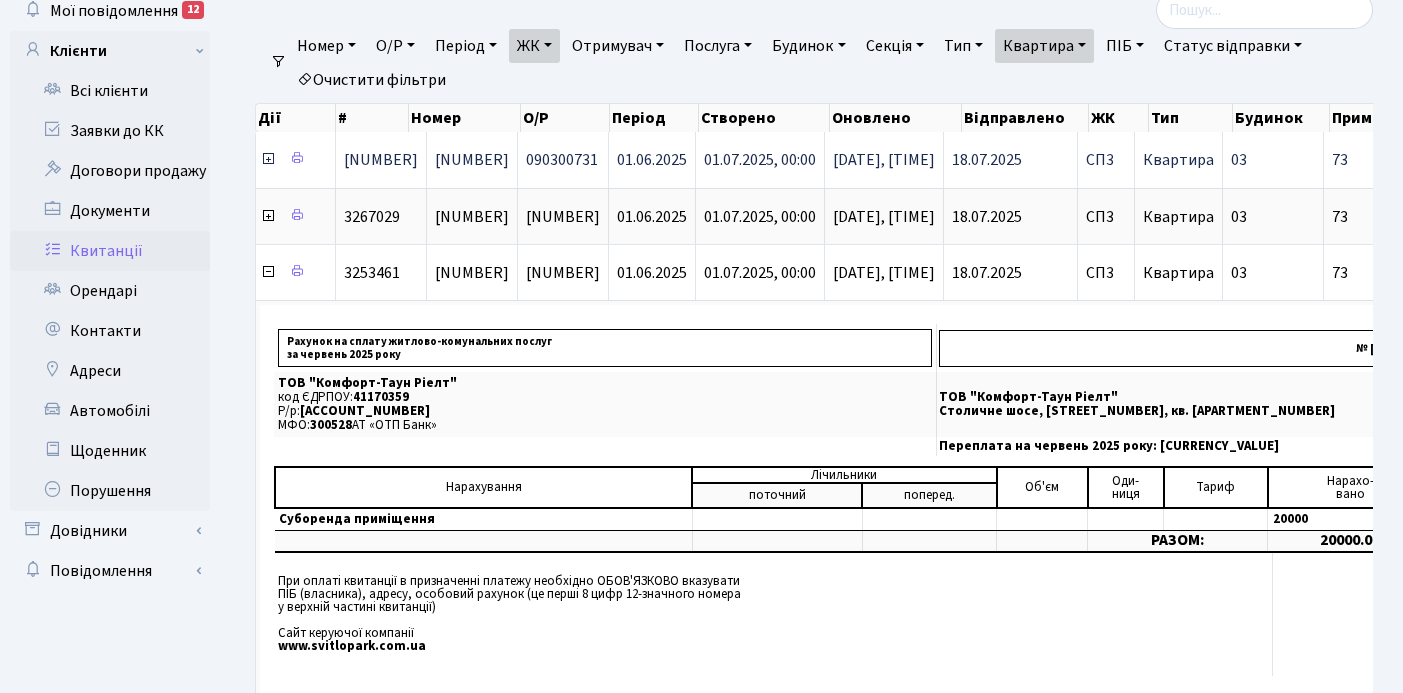 click at bounding box center (268, 159) 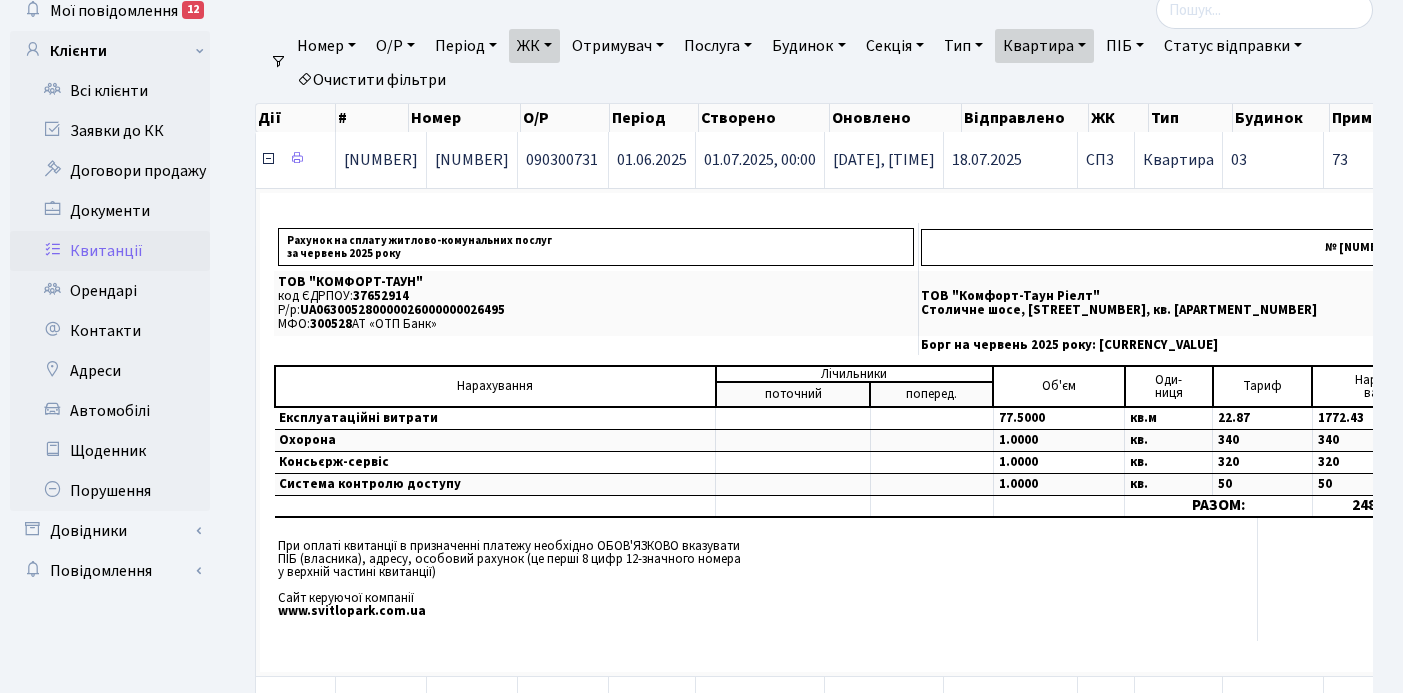 click at bounding box center (268, 159) 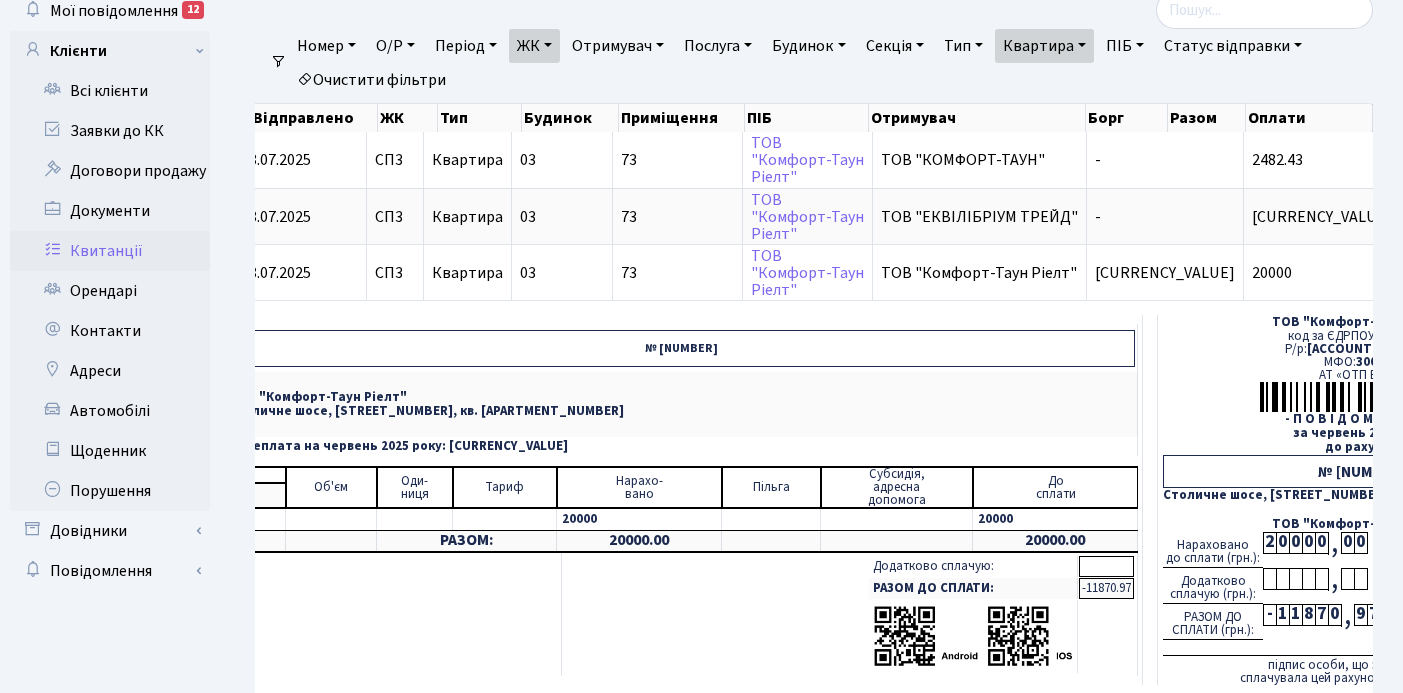 scroll, scrollTop: 115, scrollLeft: 0, axis: vertical 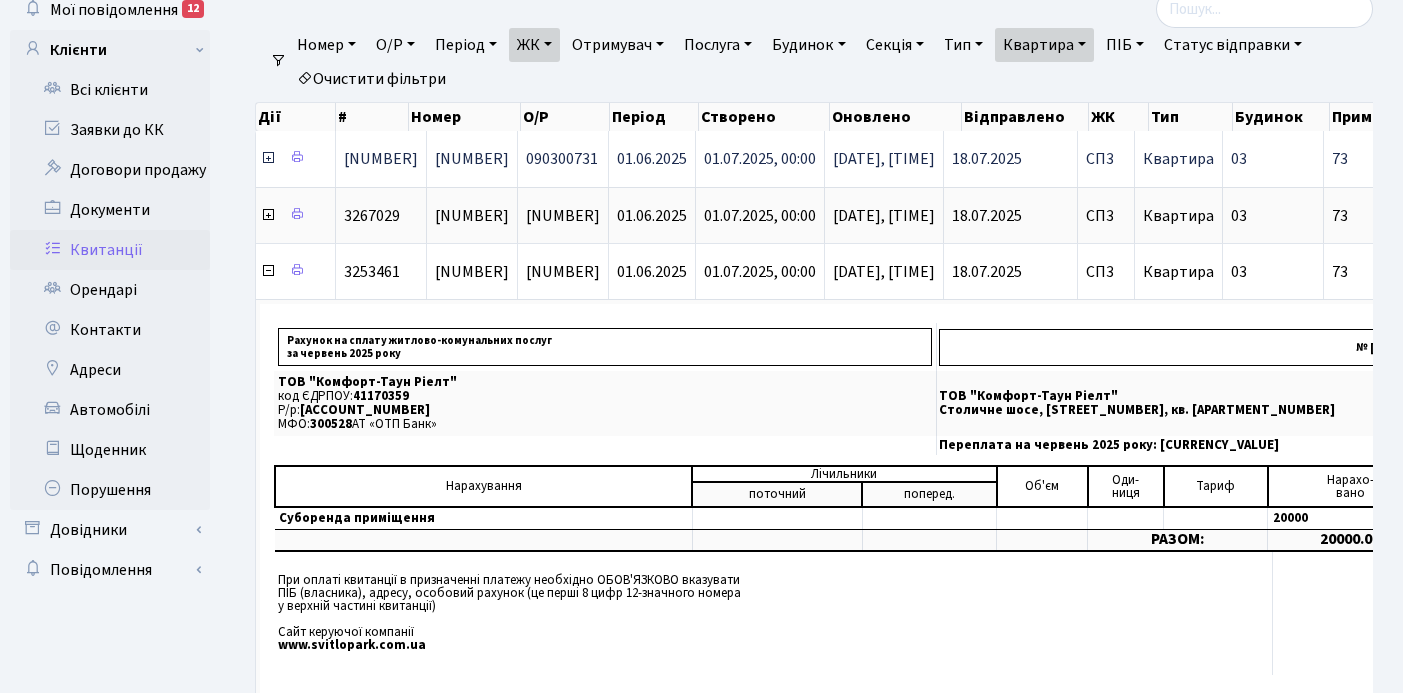 click at bounding box center (268, 158) 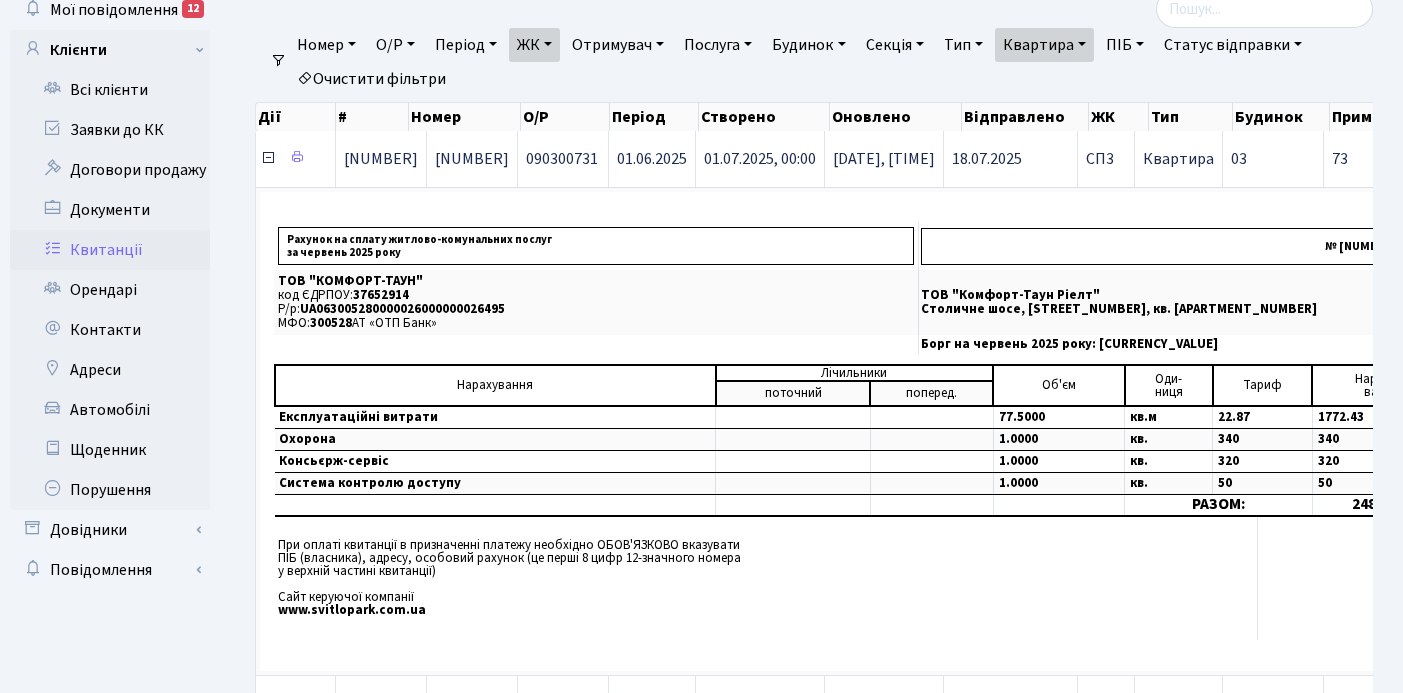 click at bounding box center (268, 158) 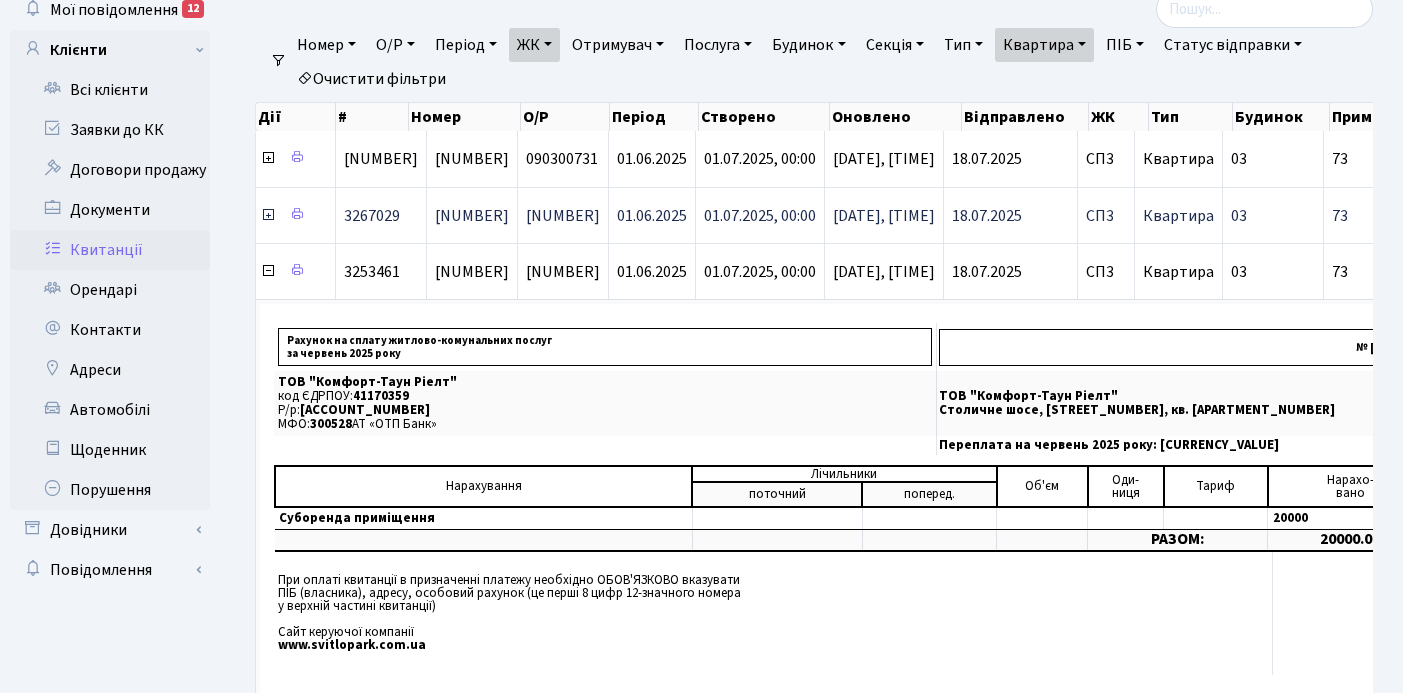 click at bounding box center (269, 216) 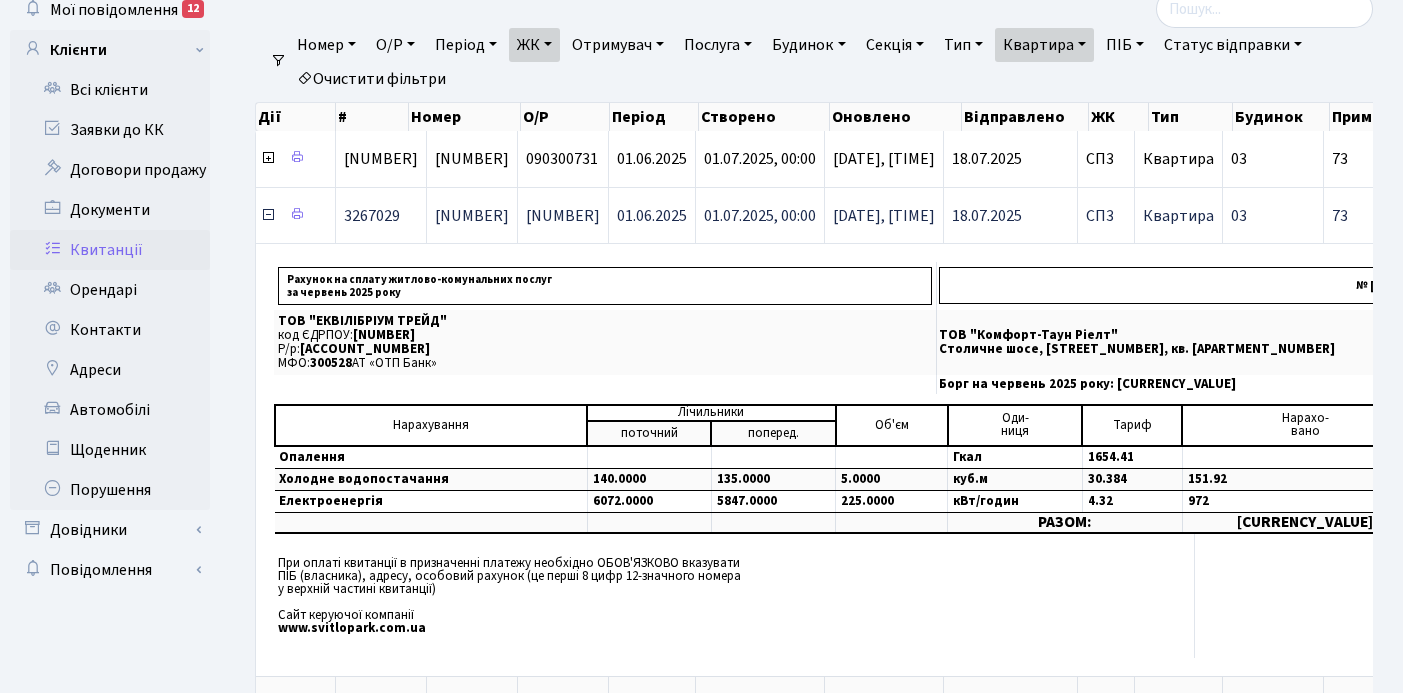 click at bounding box center [268, 215] 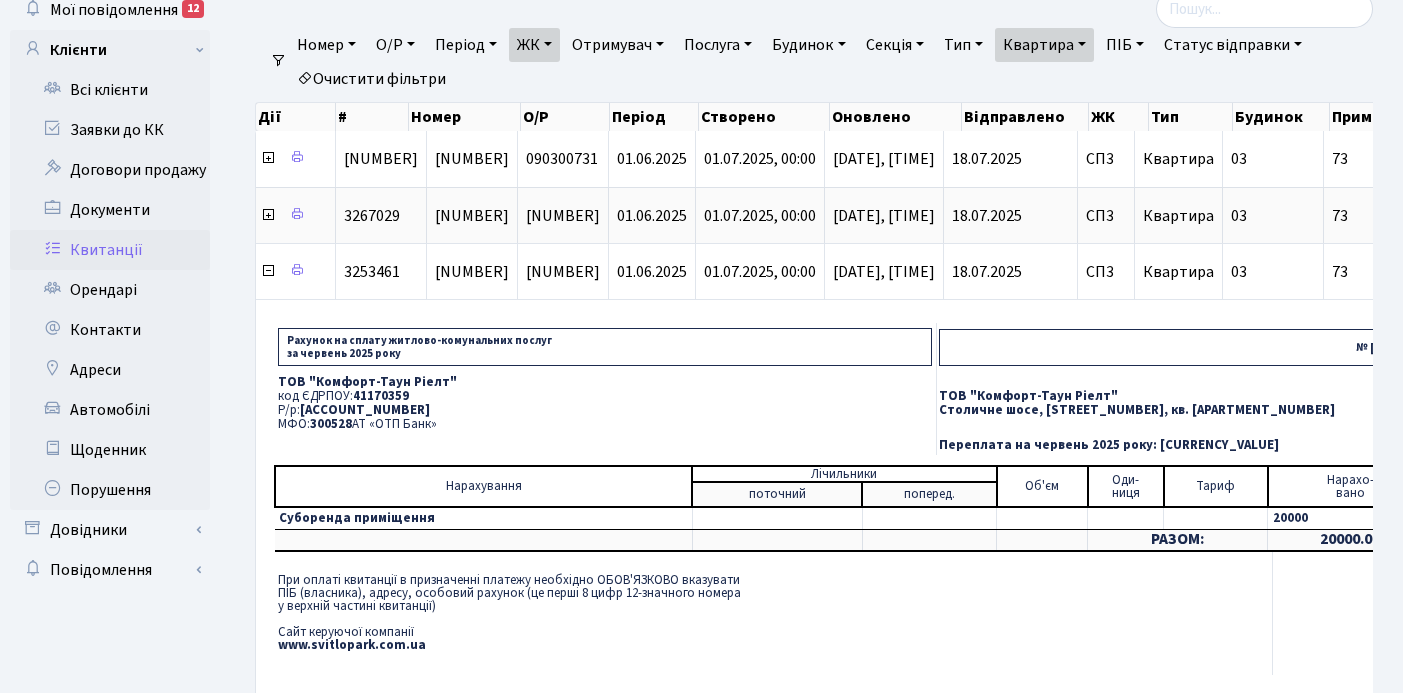 drag, startPoint x: 278, startPoint y: 381, endPoint x: 435, endPoint y: 425, distance: 163.04907 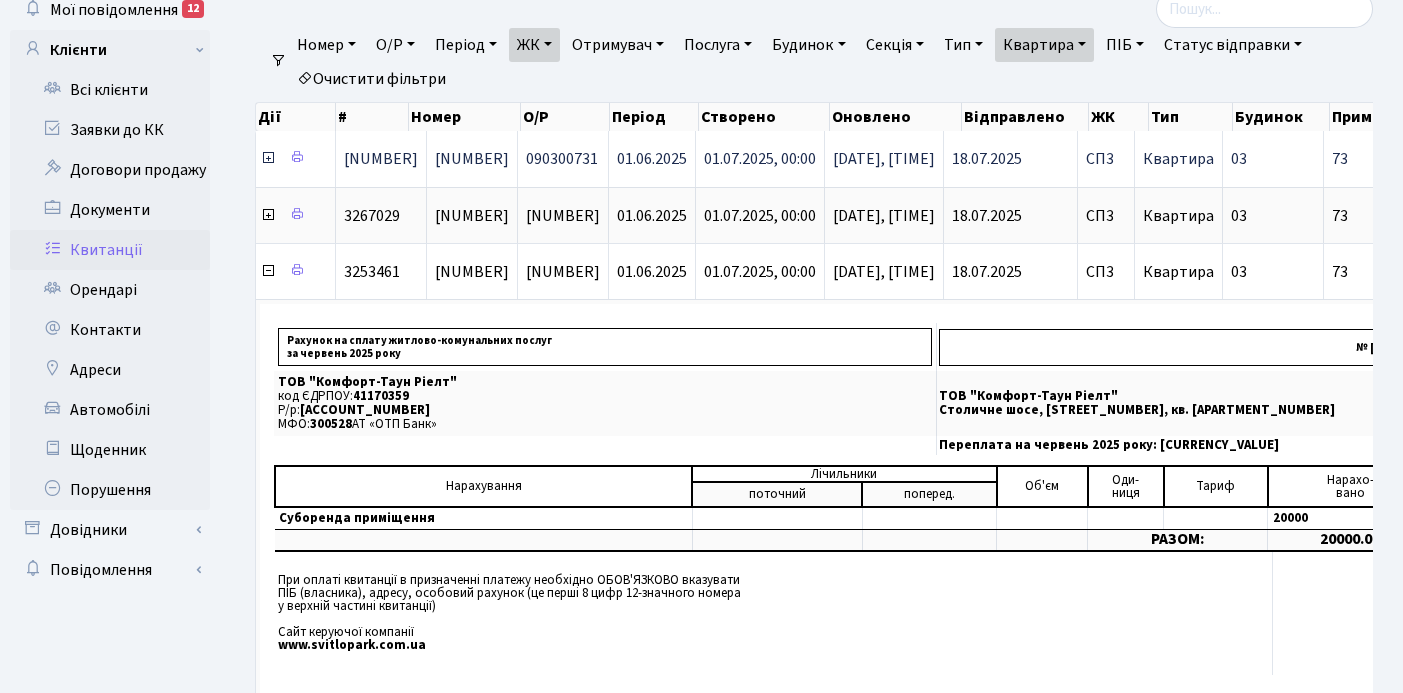 click at bounding box center (268, 158) 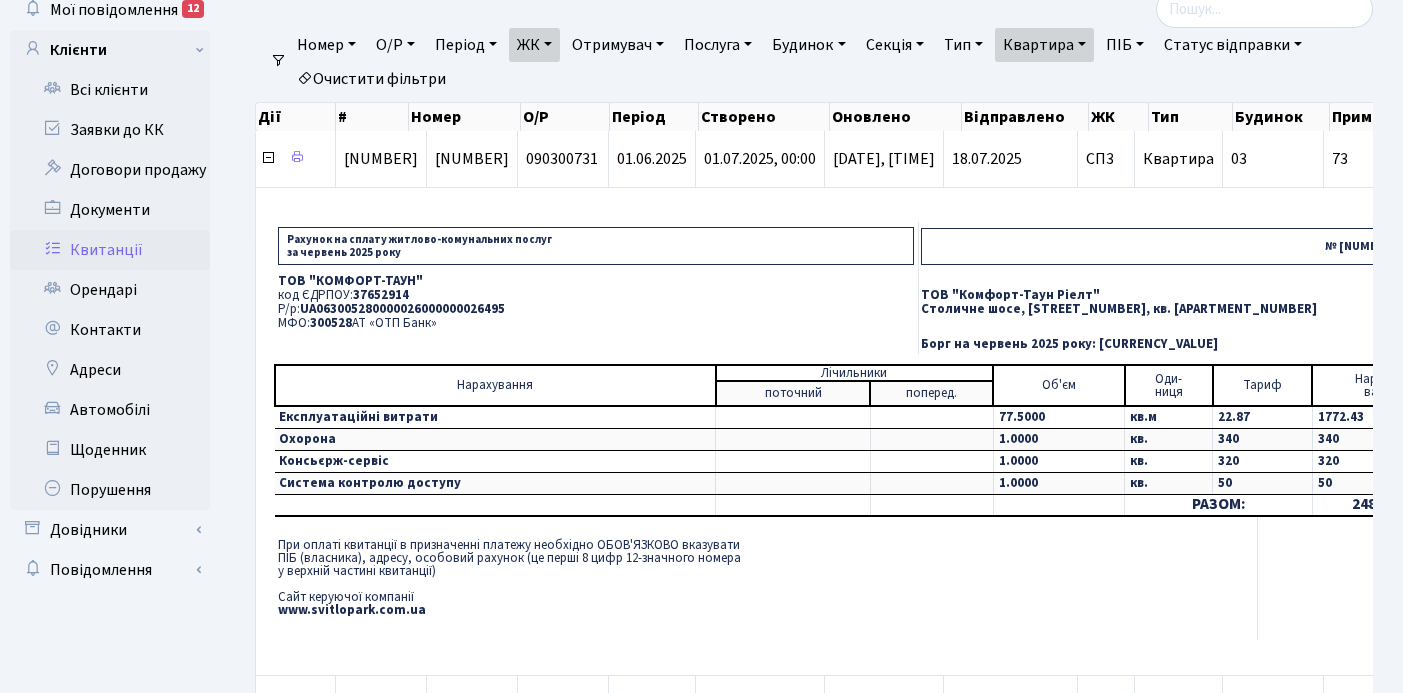 drag, startPoint x: 278, startPoint y: 281, endPoint x: 435, endPoint y: 321, distance: 162.01543 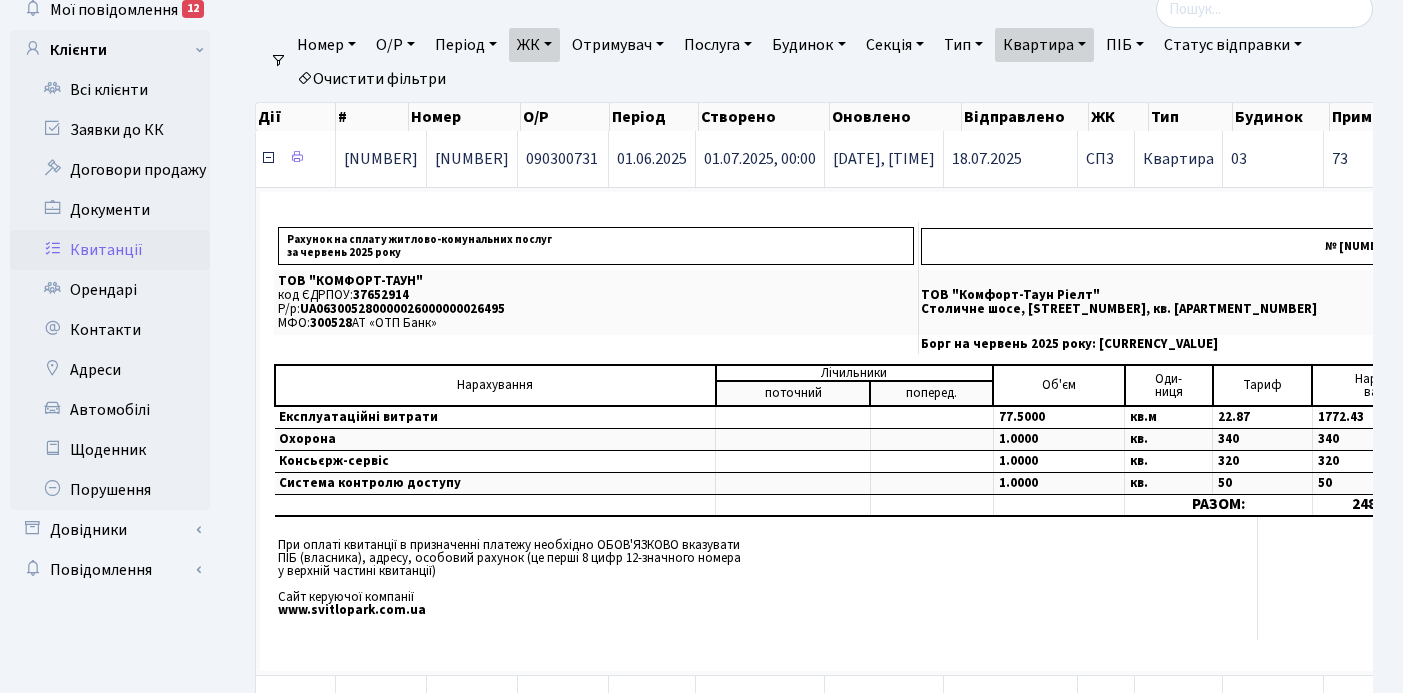 click at bounding box center (268, 158) 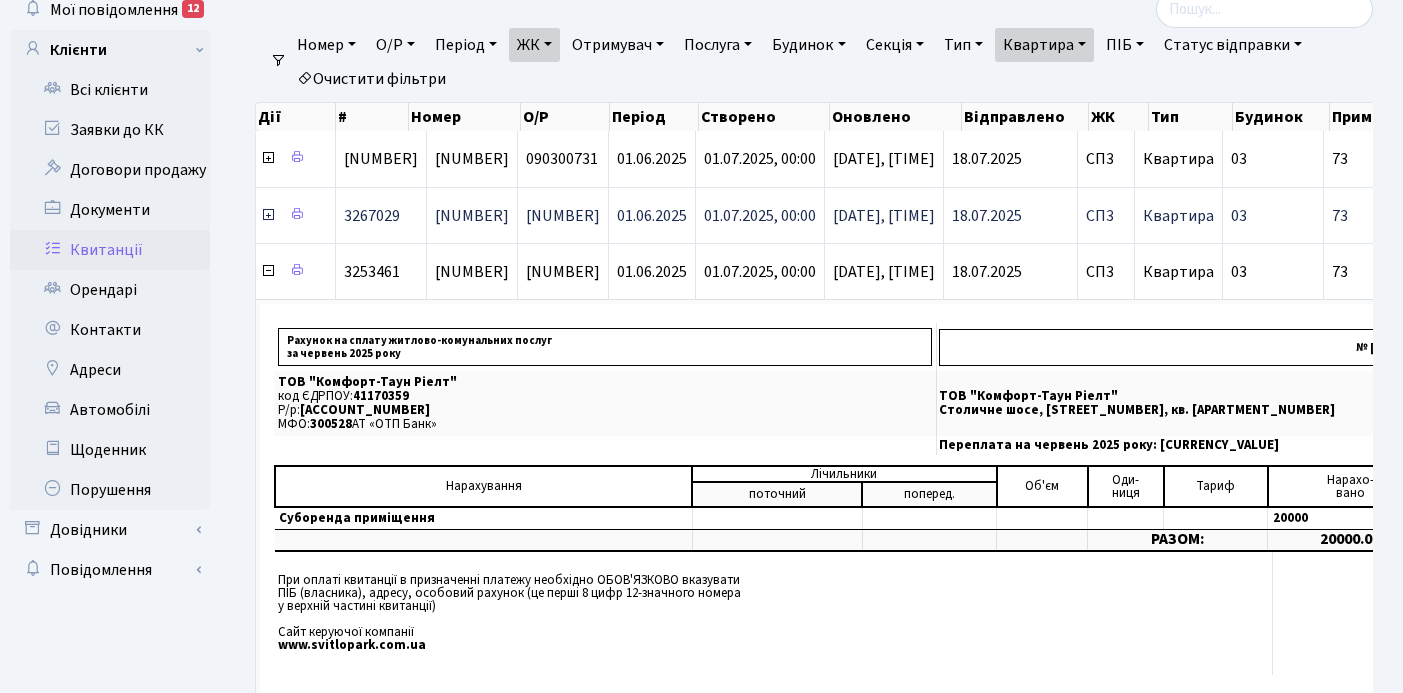 click at bounding box center (268, 215) 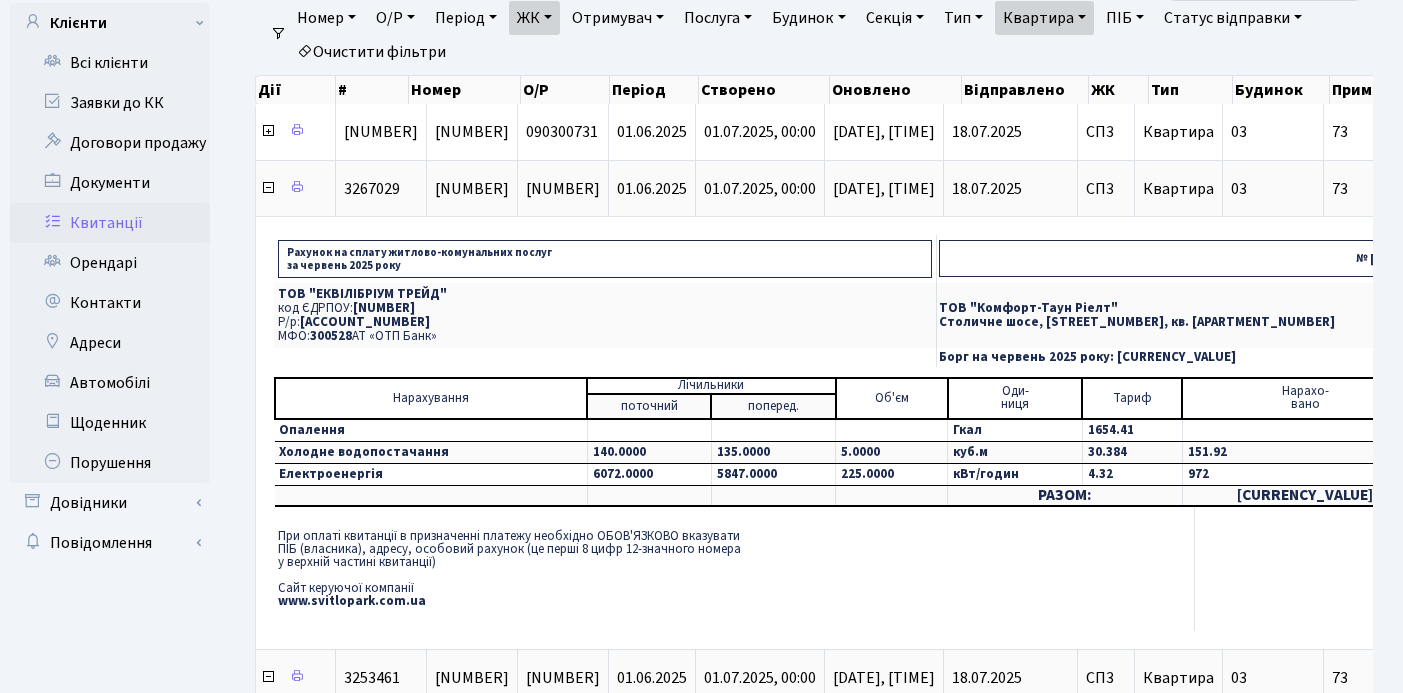 scroll, scrollTop: 145, scrollLeft: 0, axis: vertical 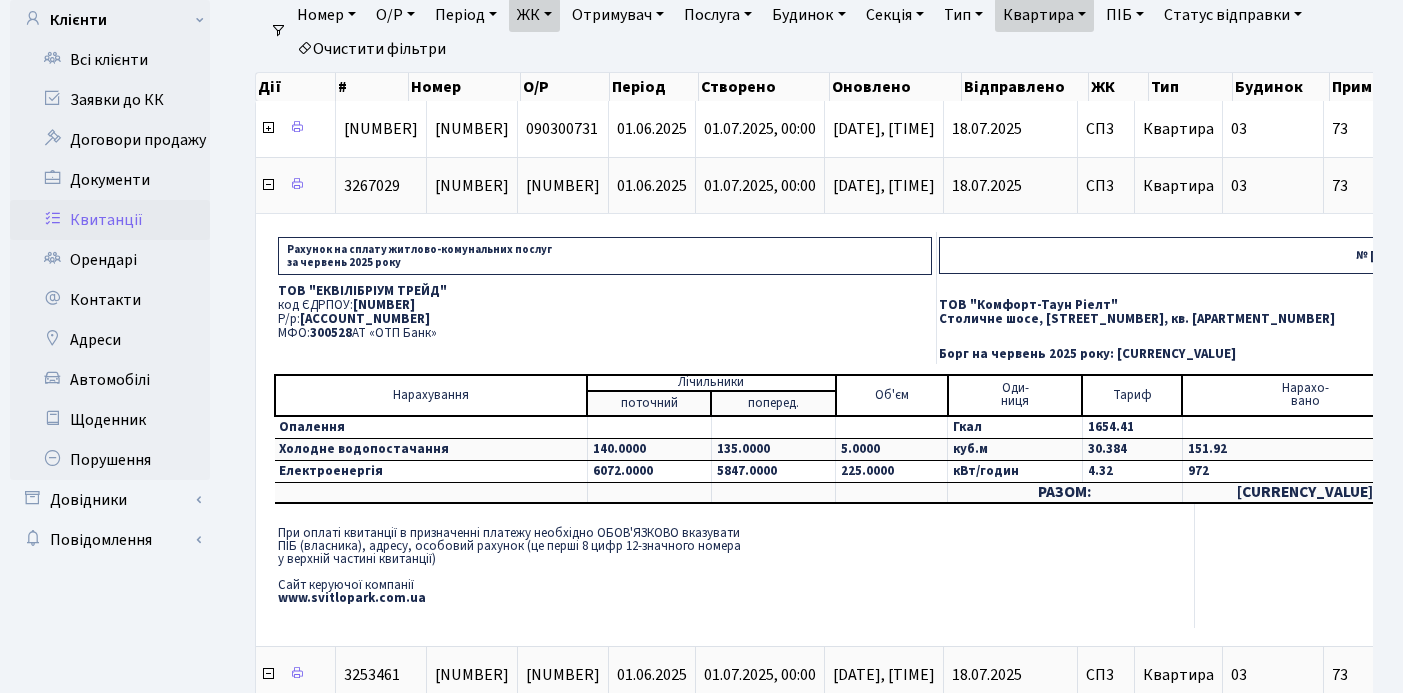 drag, startPoint x: 276, startPoint y: 287, endPoint x: 438, endPoint y: 332, distance: 168.13388 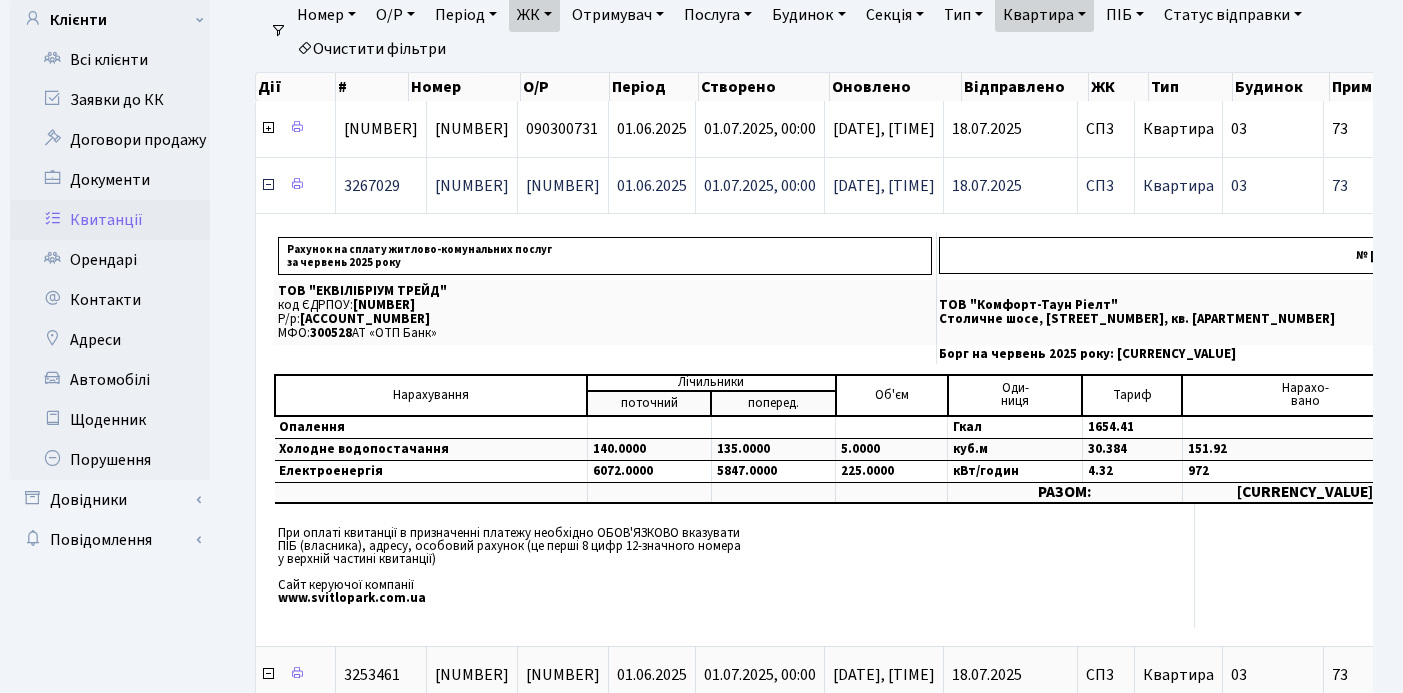 click at bounding box center (268, 185) 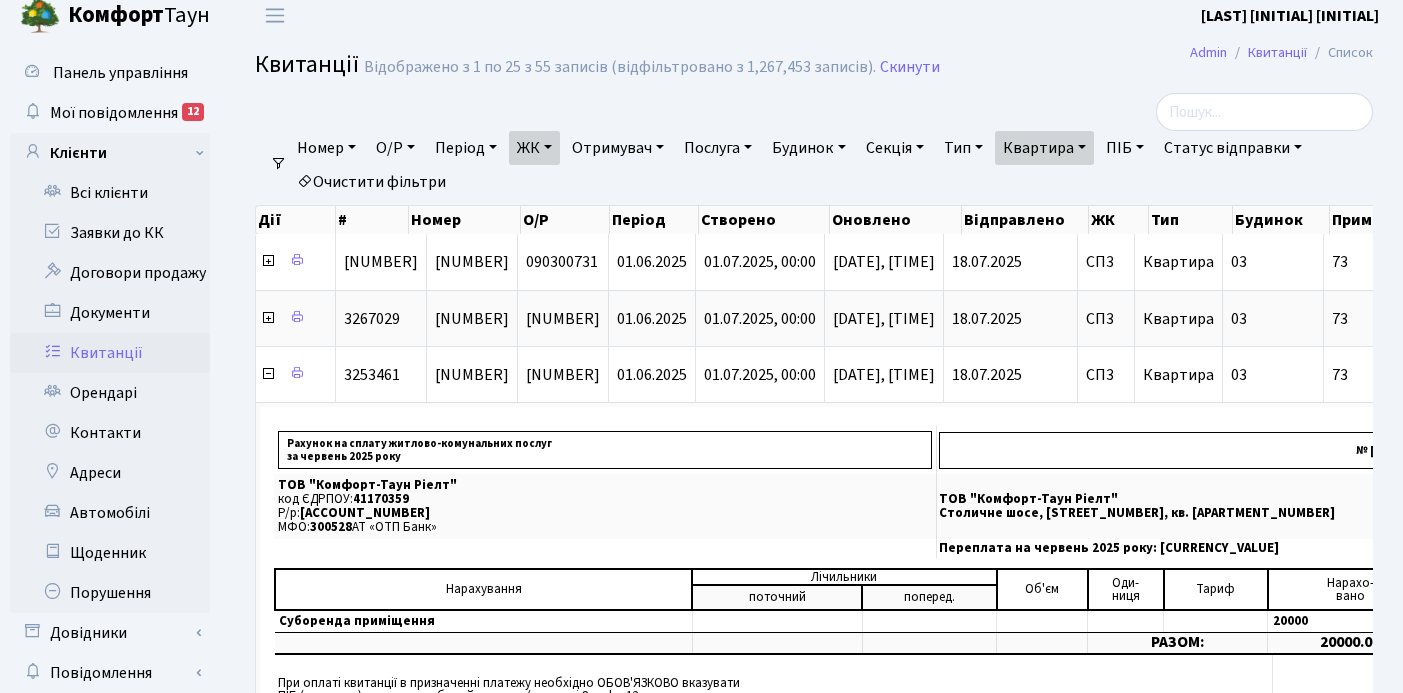 scroll, scrollTop: 0, scrollLeft: 0, axis: both 